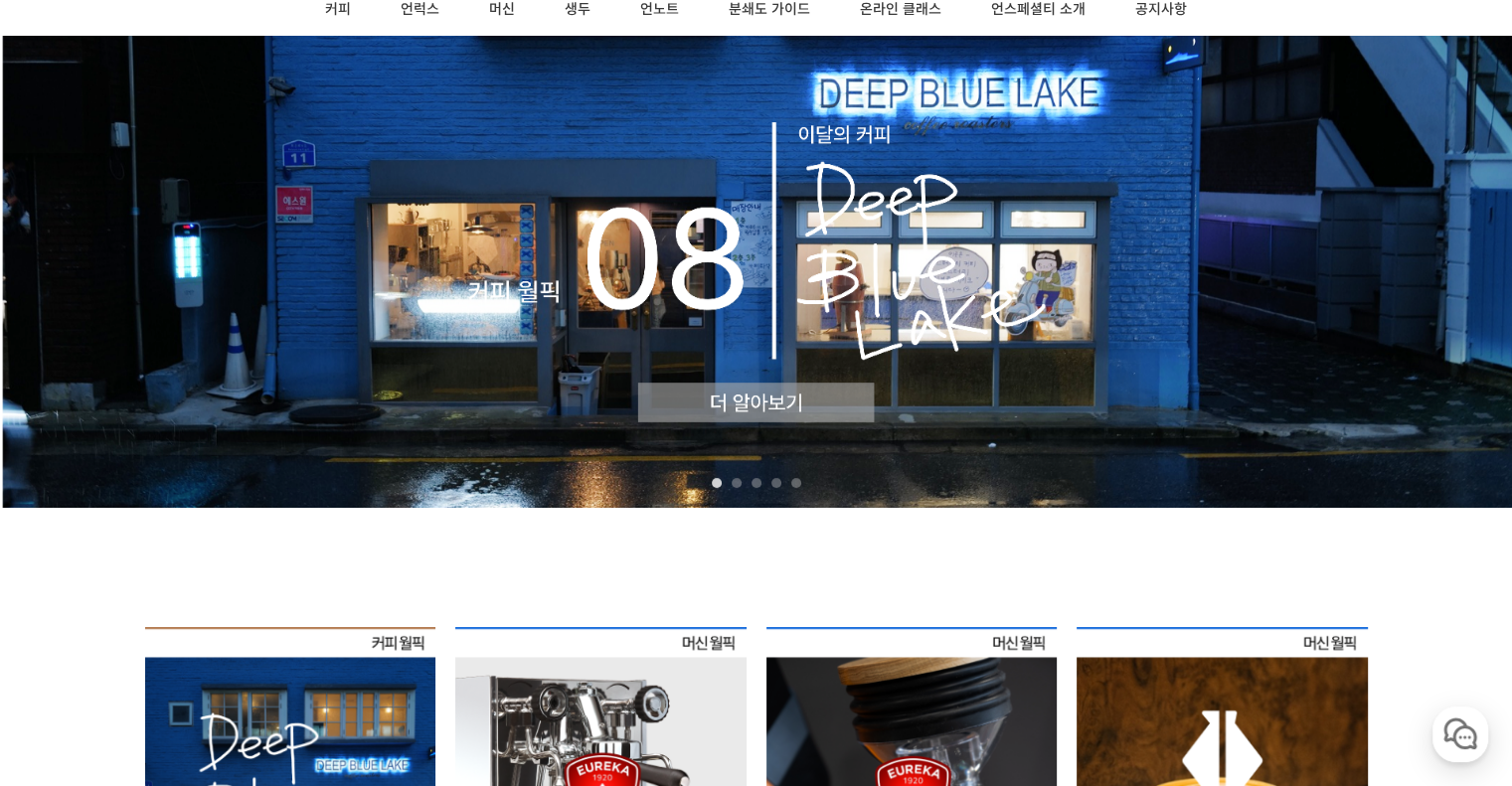 scroll, scrollTop: 0, scrollLeft: 0, axis: both 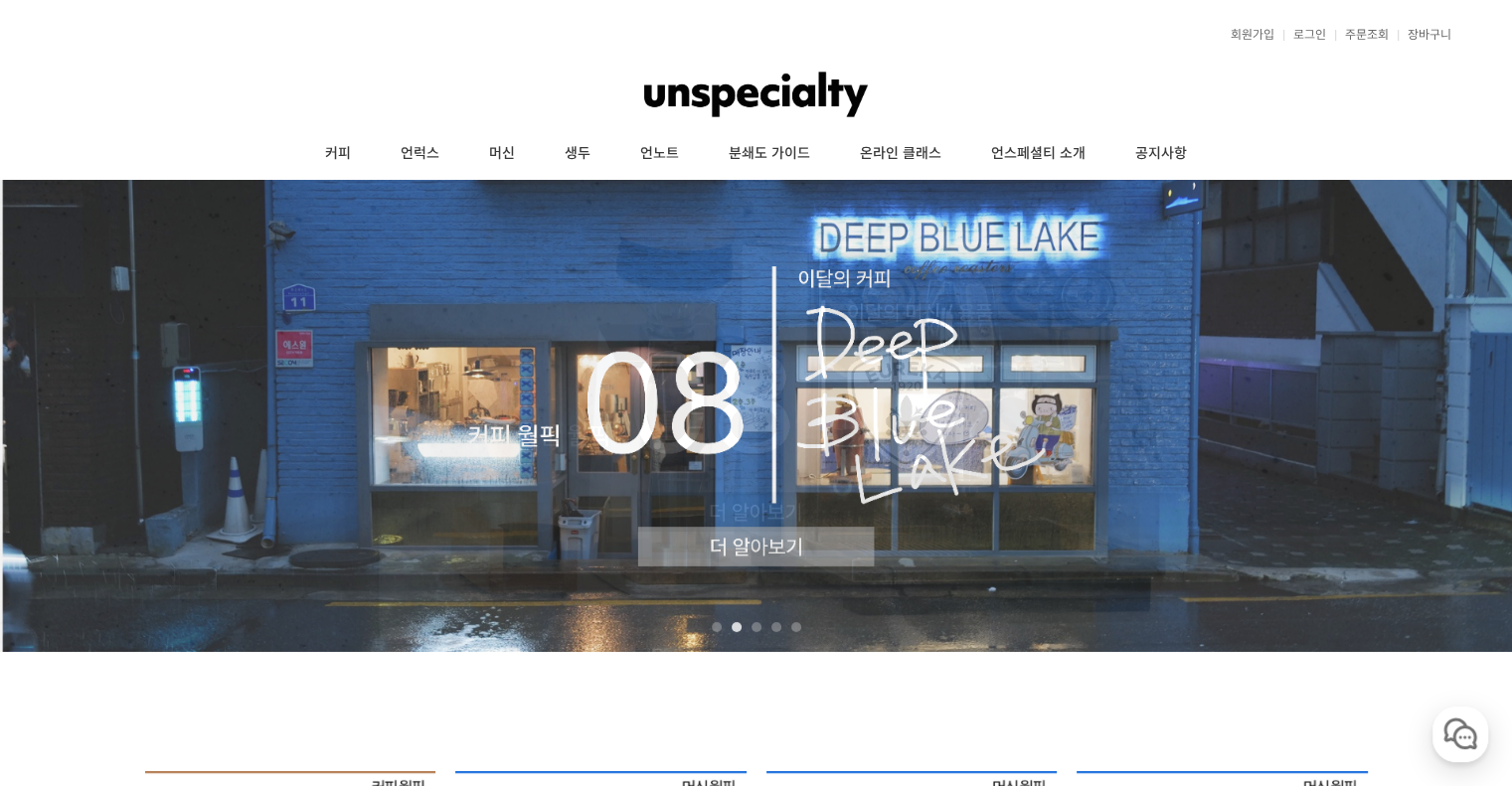 drag, startPoint x: 1073, startPoint y: 671, endPoint x: 741, endPoint y: 43, distance: 710.3577 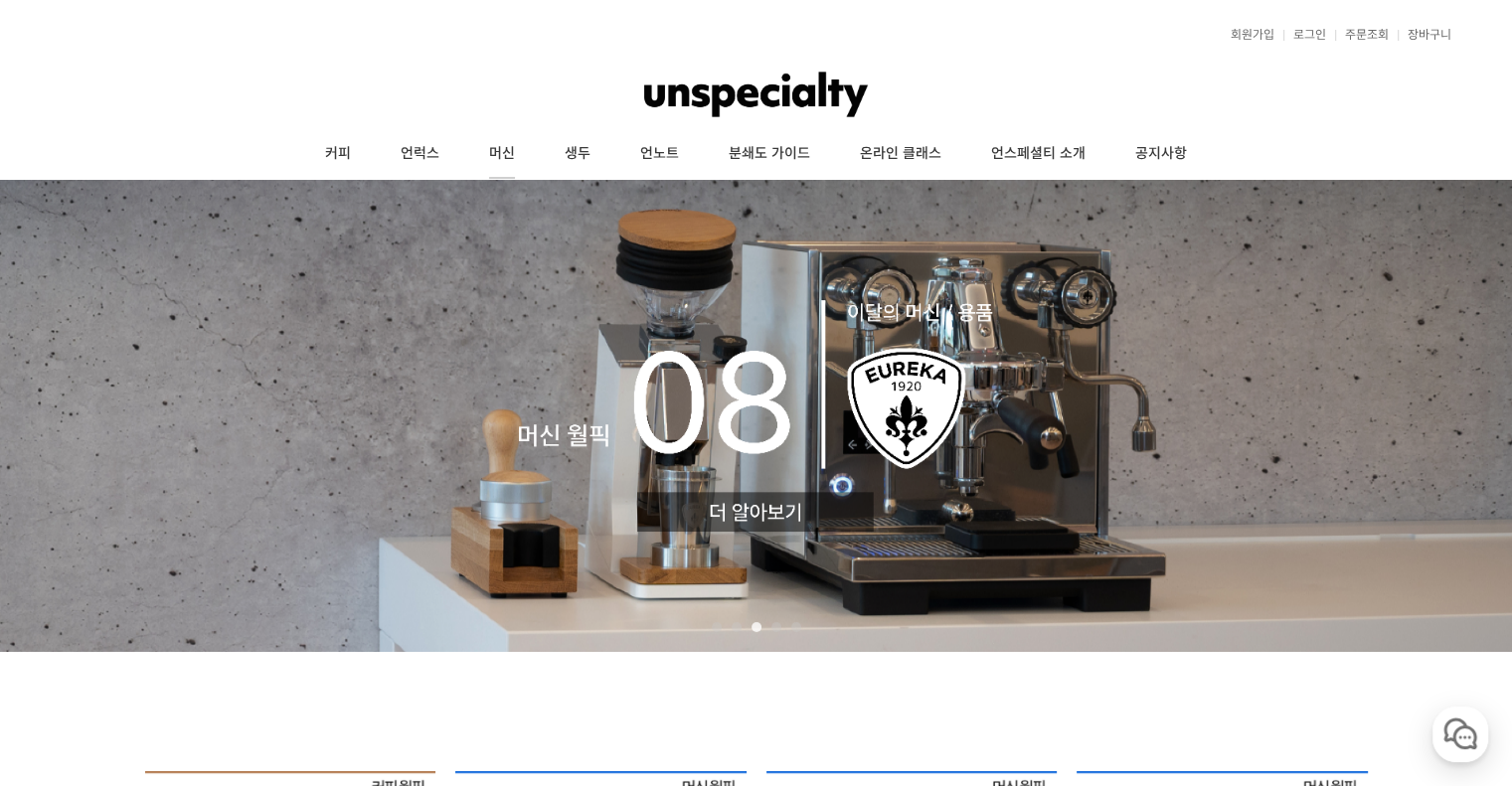 click on "머신" at bounding box center [502, 154] 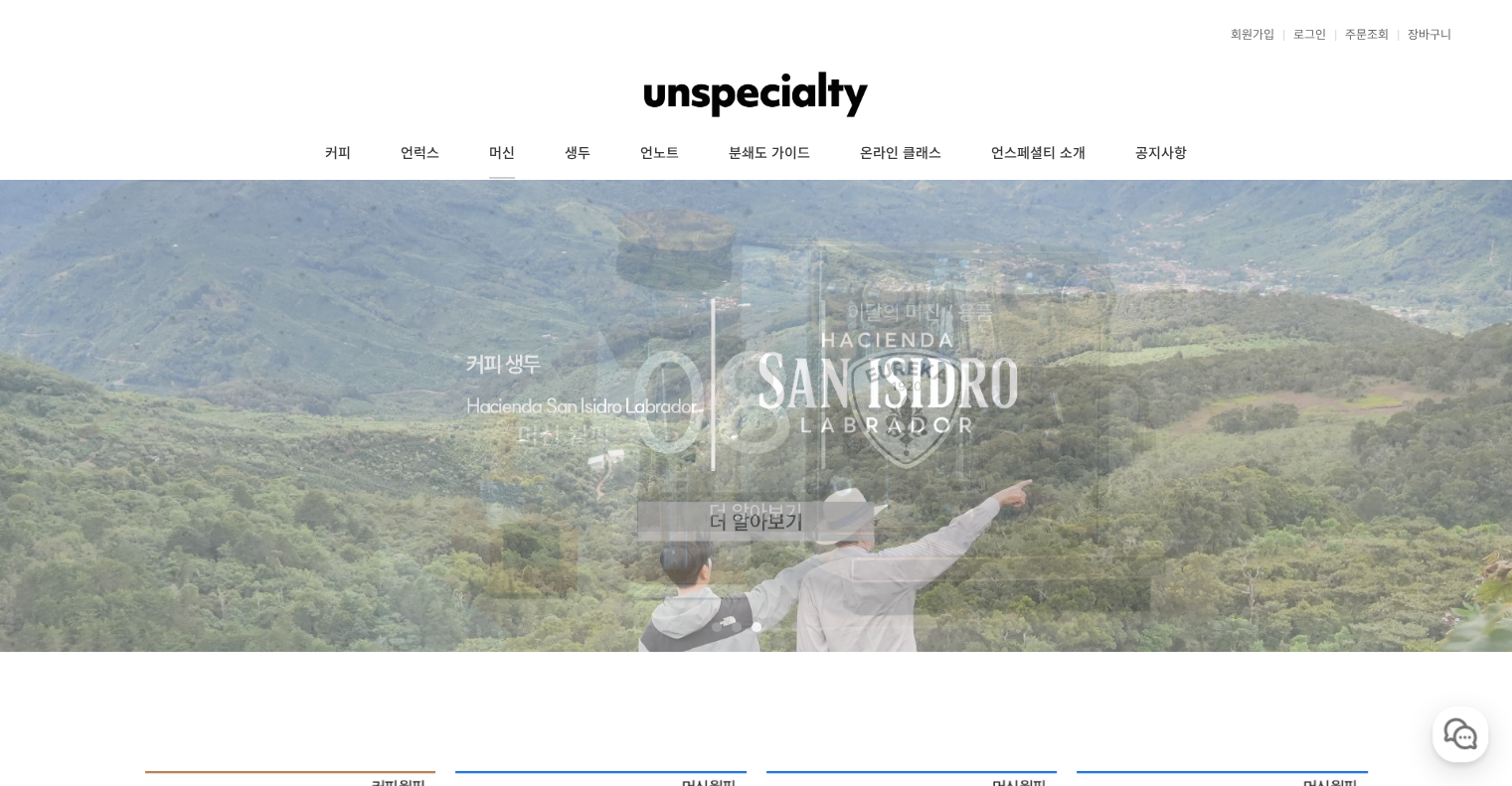 click on "머신" at bounding box center (502, 154) 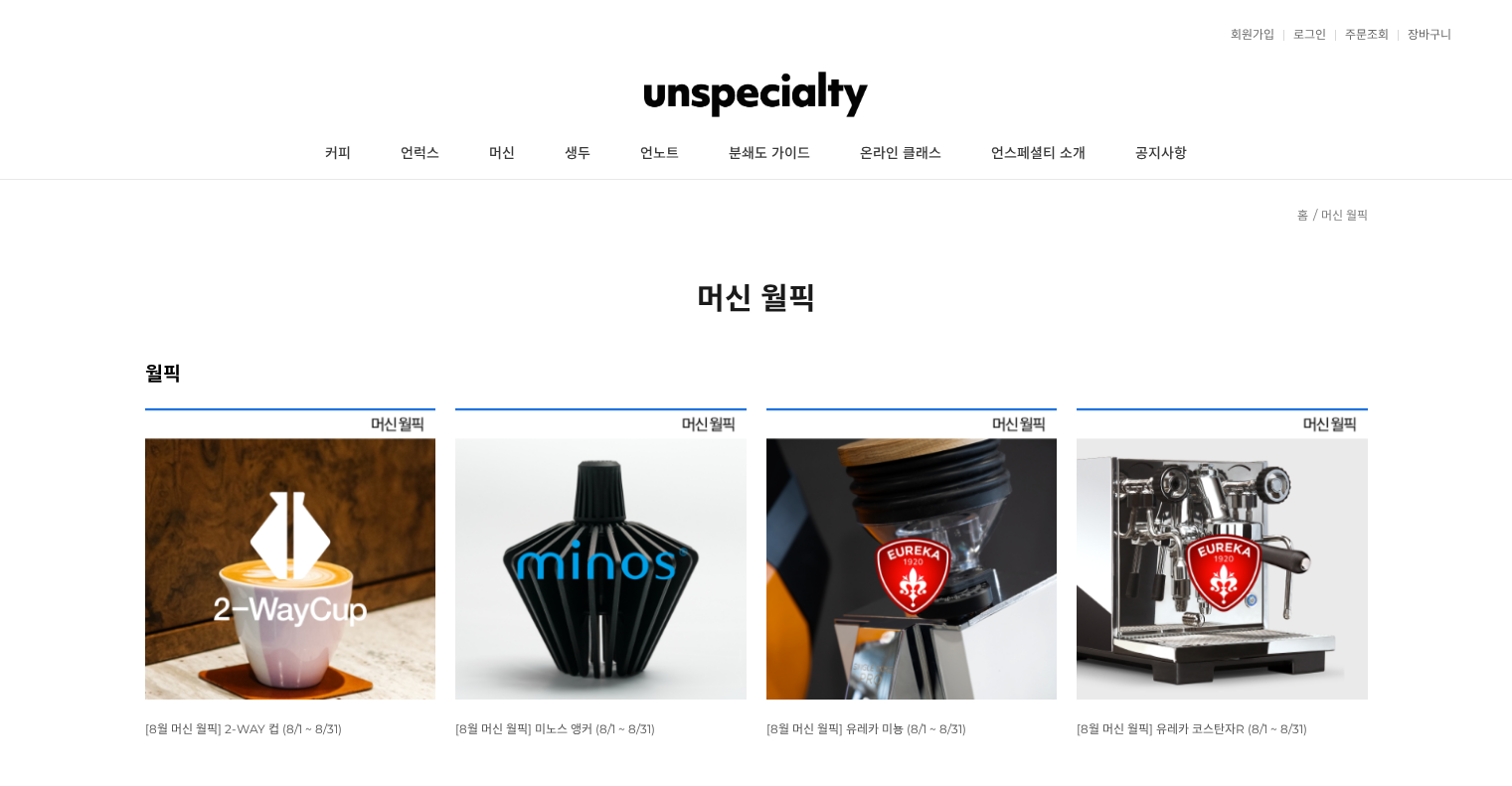 scroll, scrollTop: 0, scrollLeft: 0, axis: both 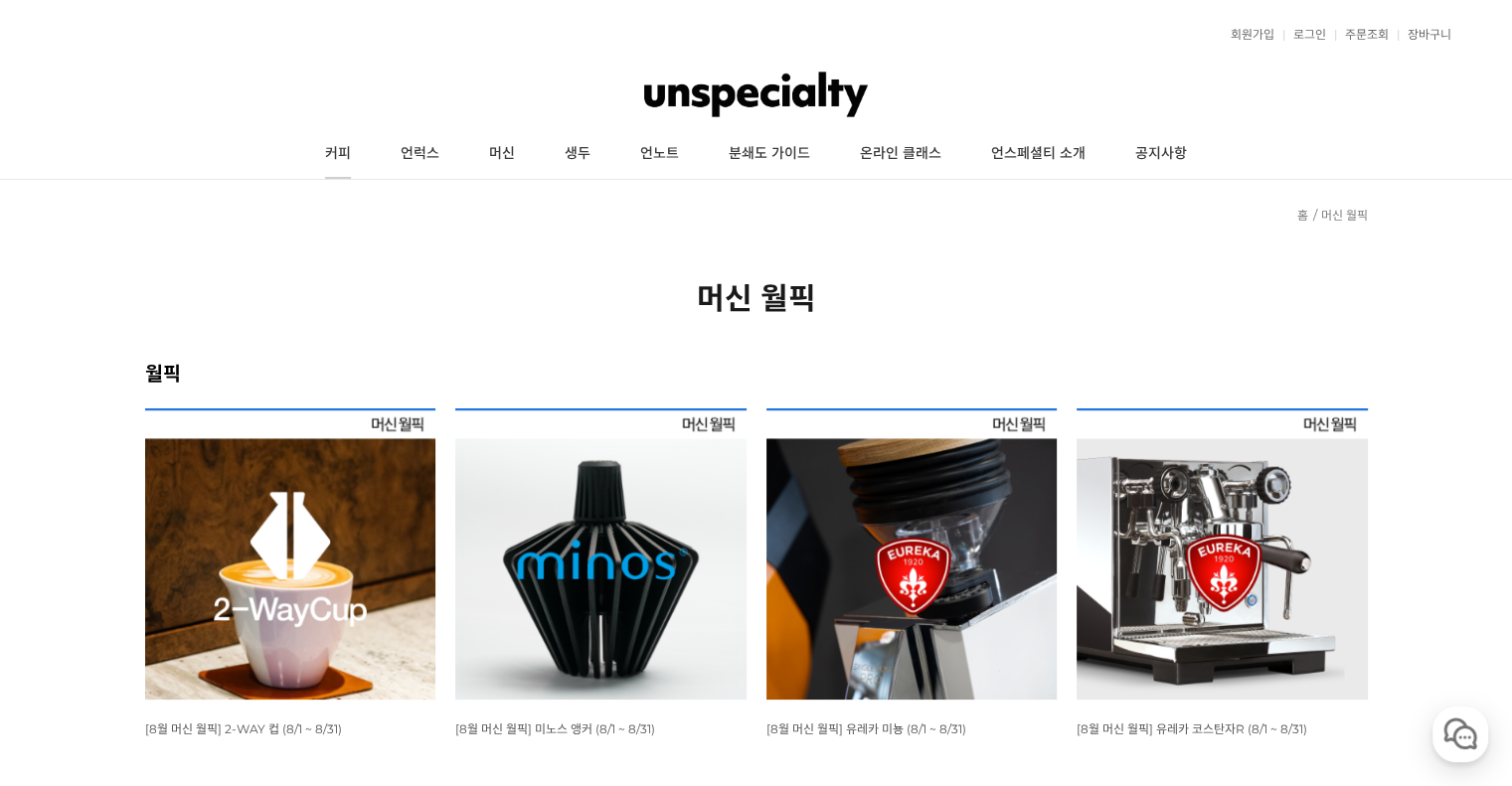 click on "커피" at bounding box center [338, 154] 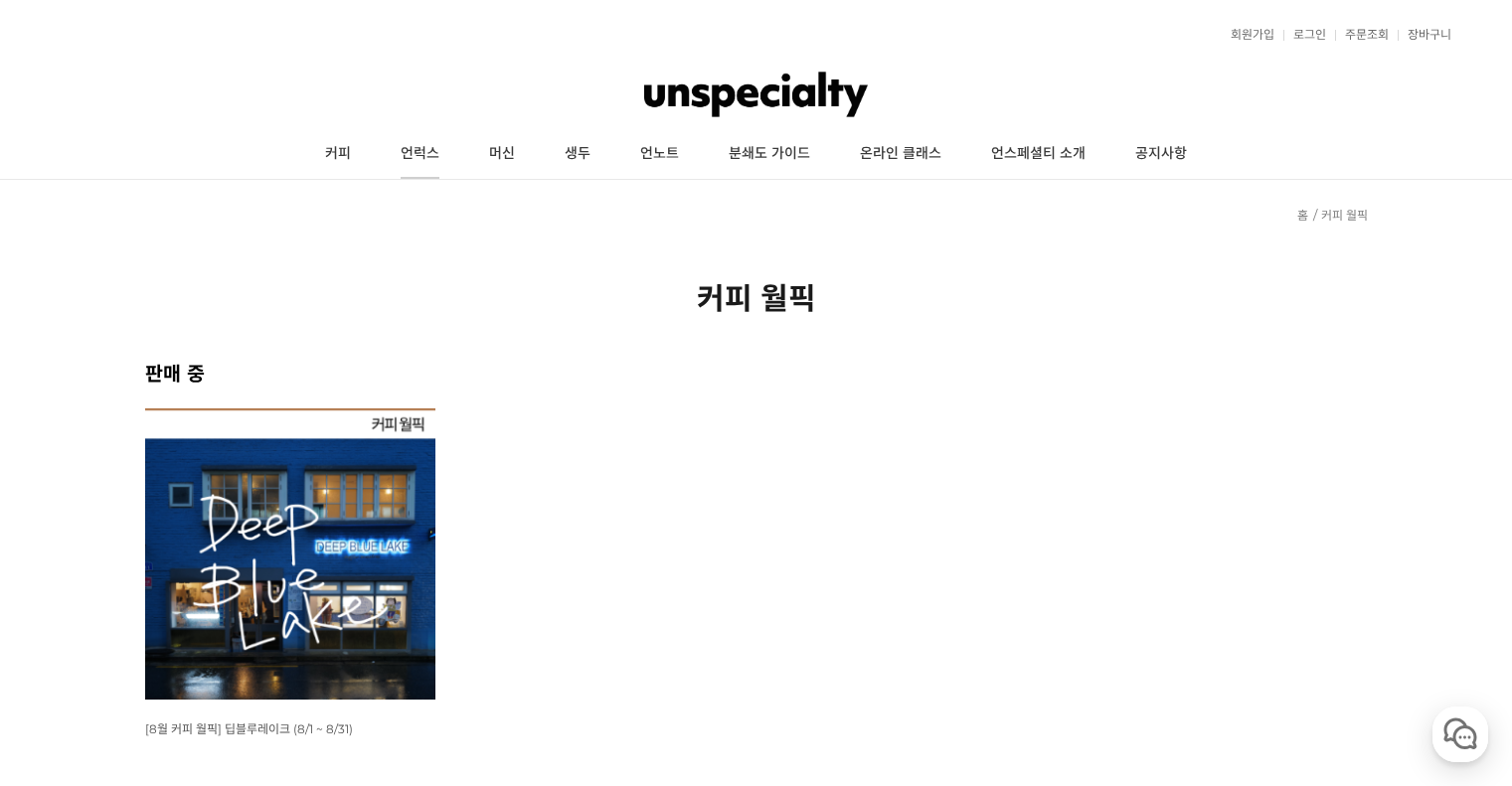 scroll, scrollTop: 0, scrollLeft: 0, axis: both 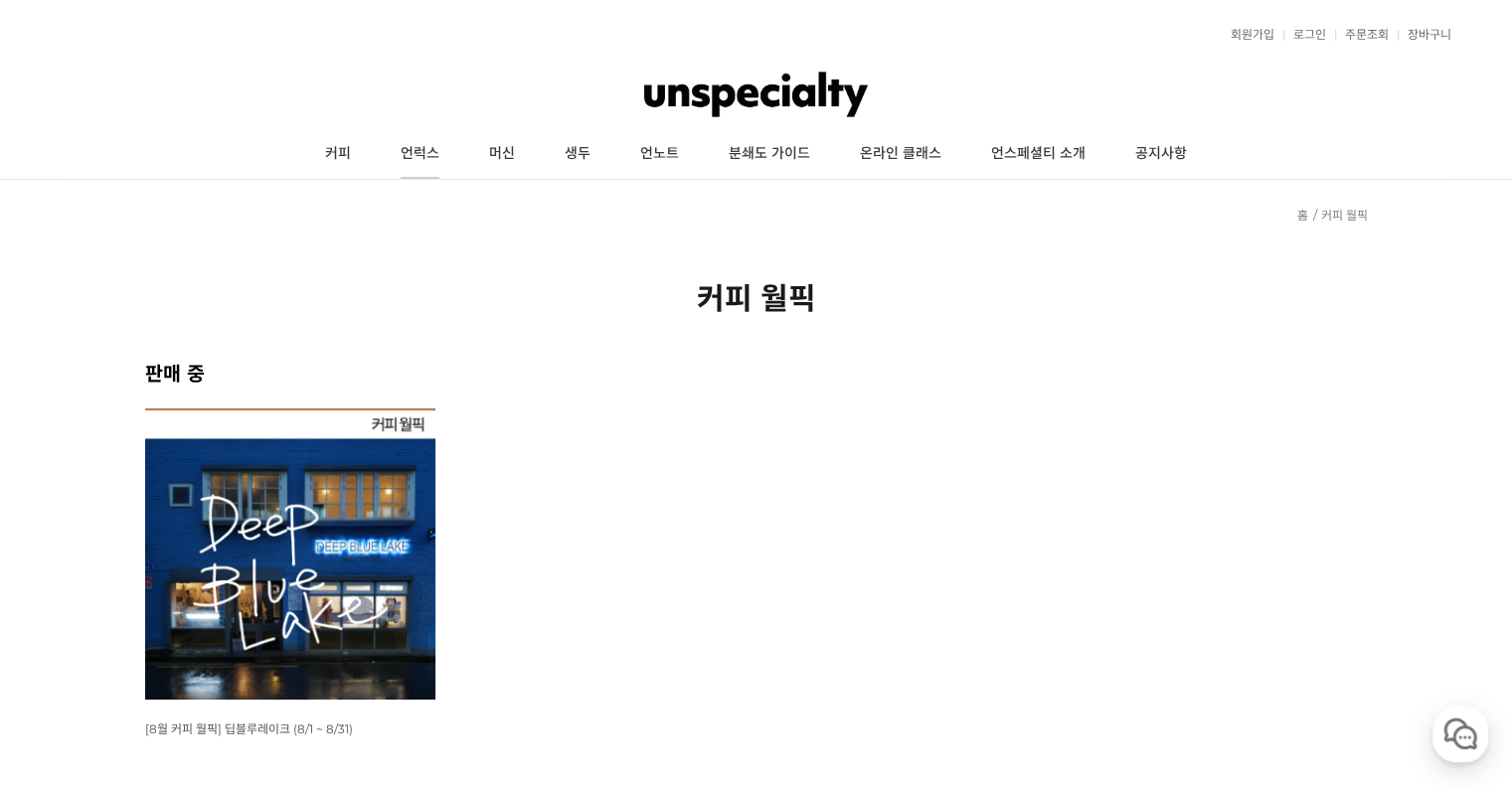 click on "언럭스" at bounding box center (420, 154) 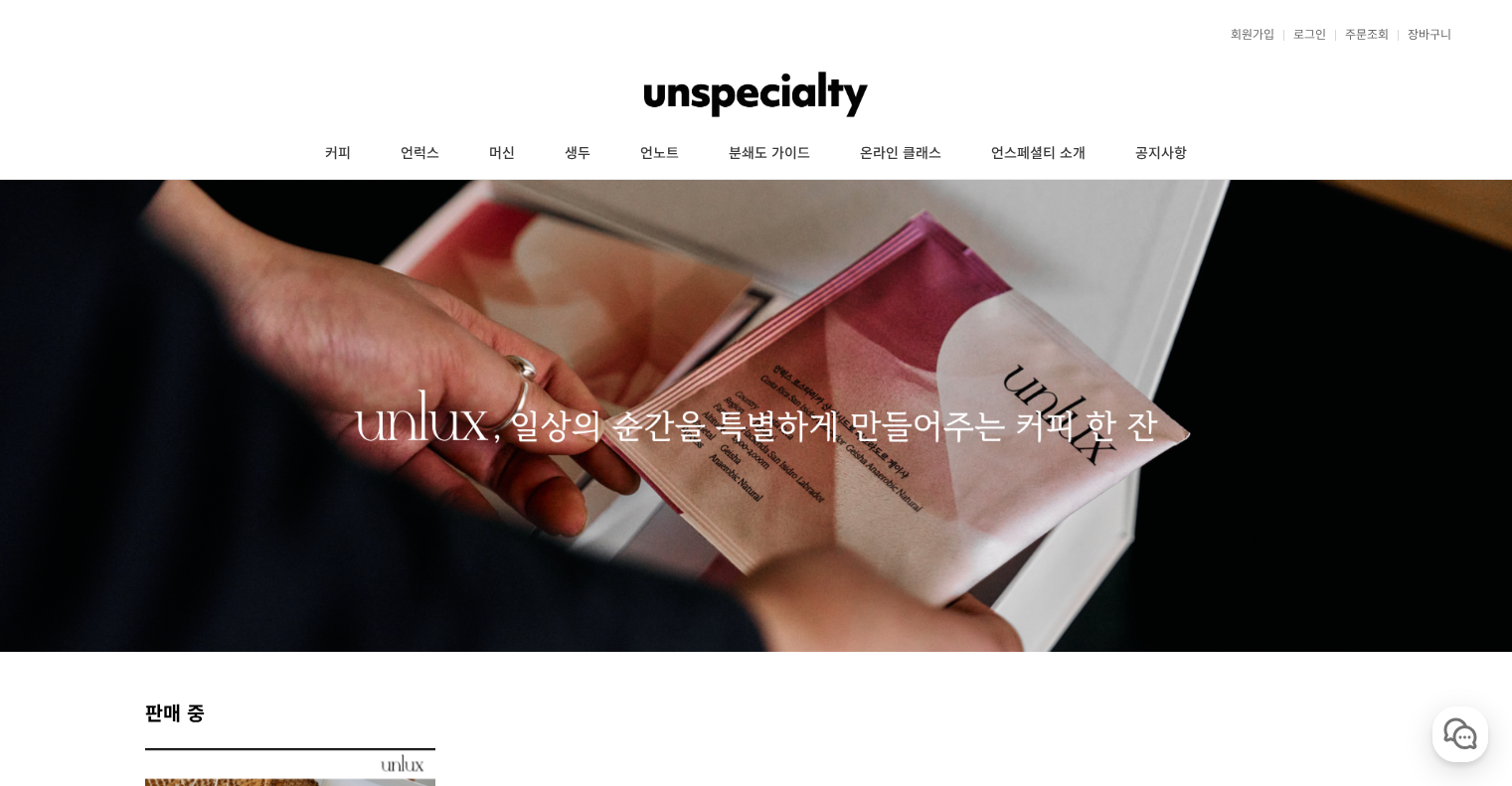 scroll, scrollTop: 0, scrollLeft: 0, axis: both 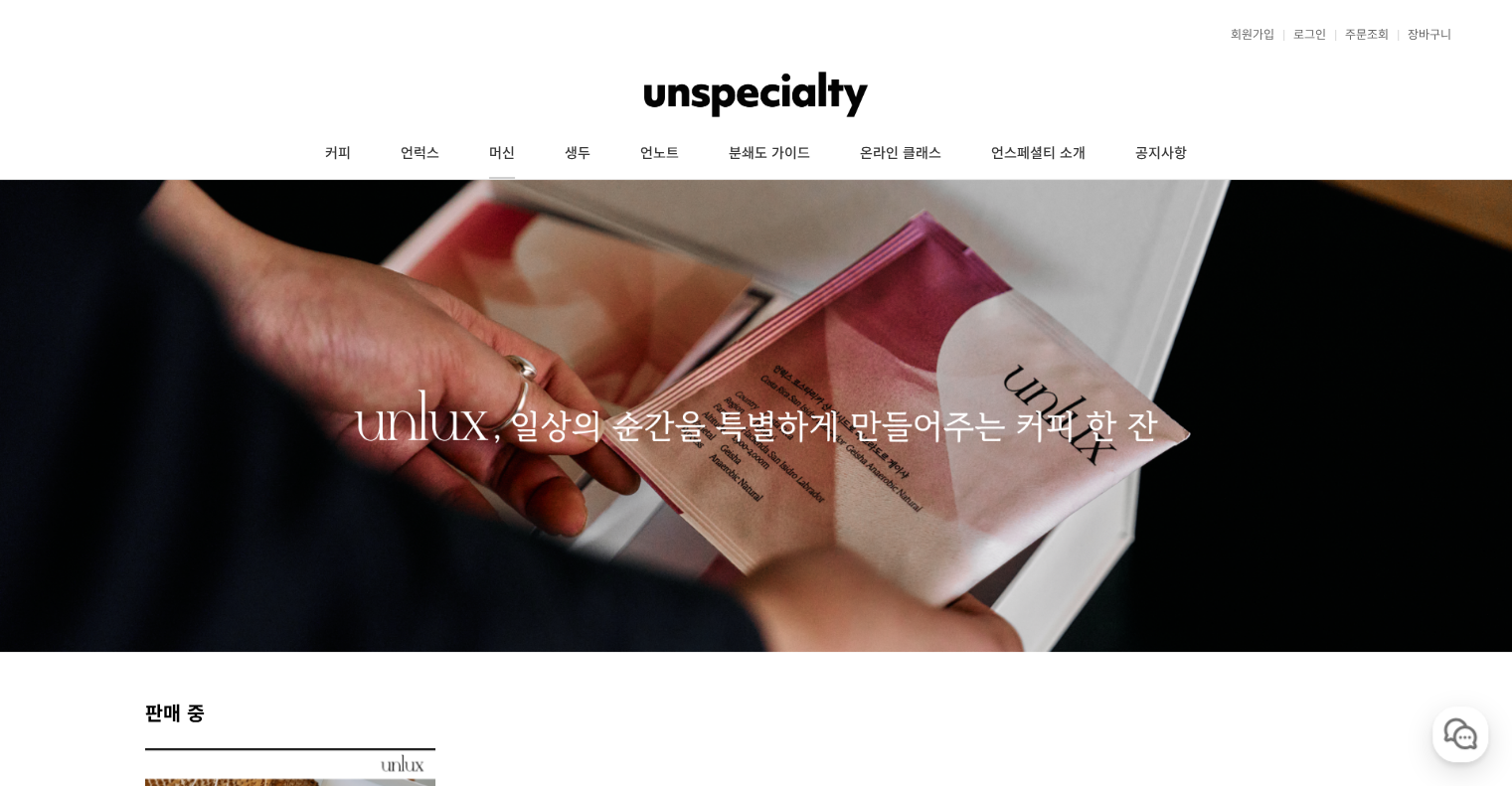 click on "머신" at bounding box center [502, 154] 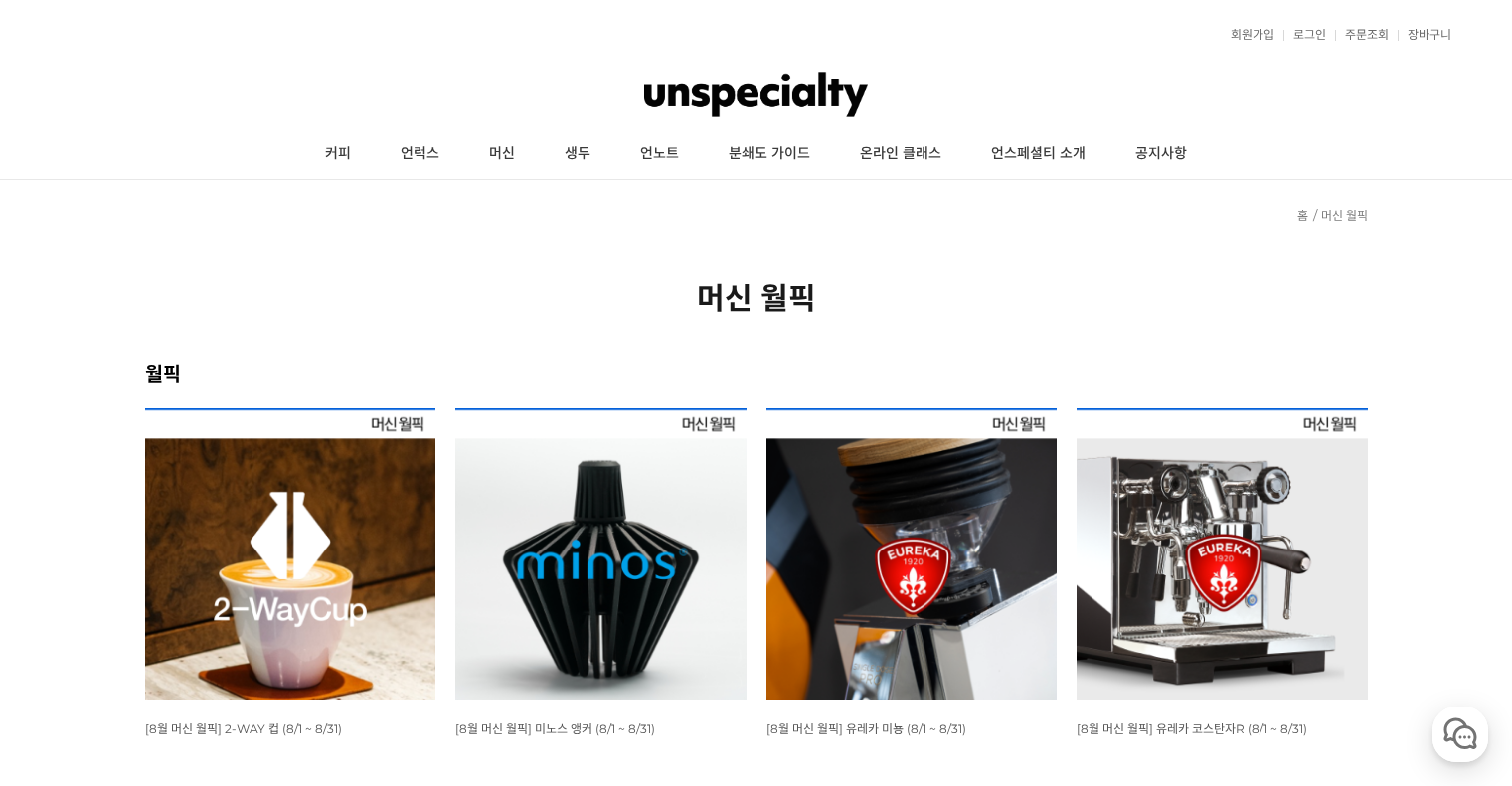 scroll, scrollTop: 596, scrollLeft: 0, axis: vertical 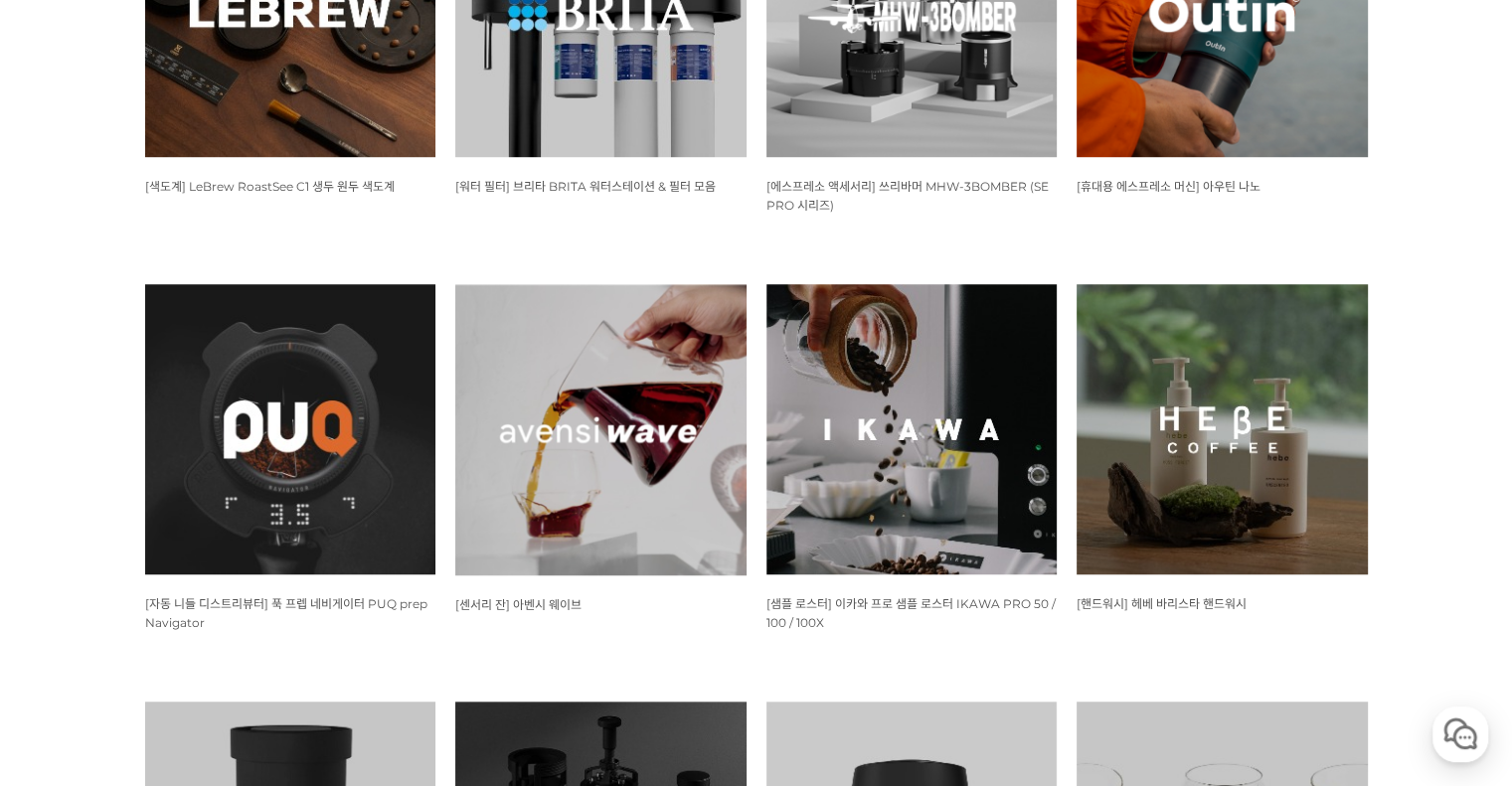 click at bounding box center [600, 11] 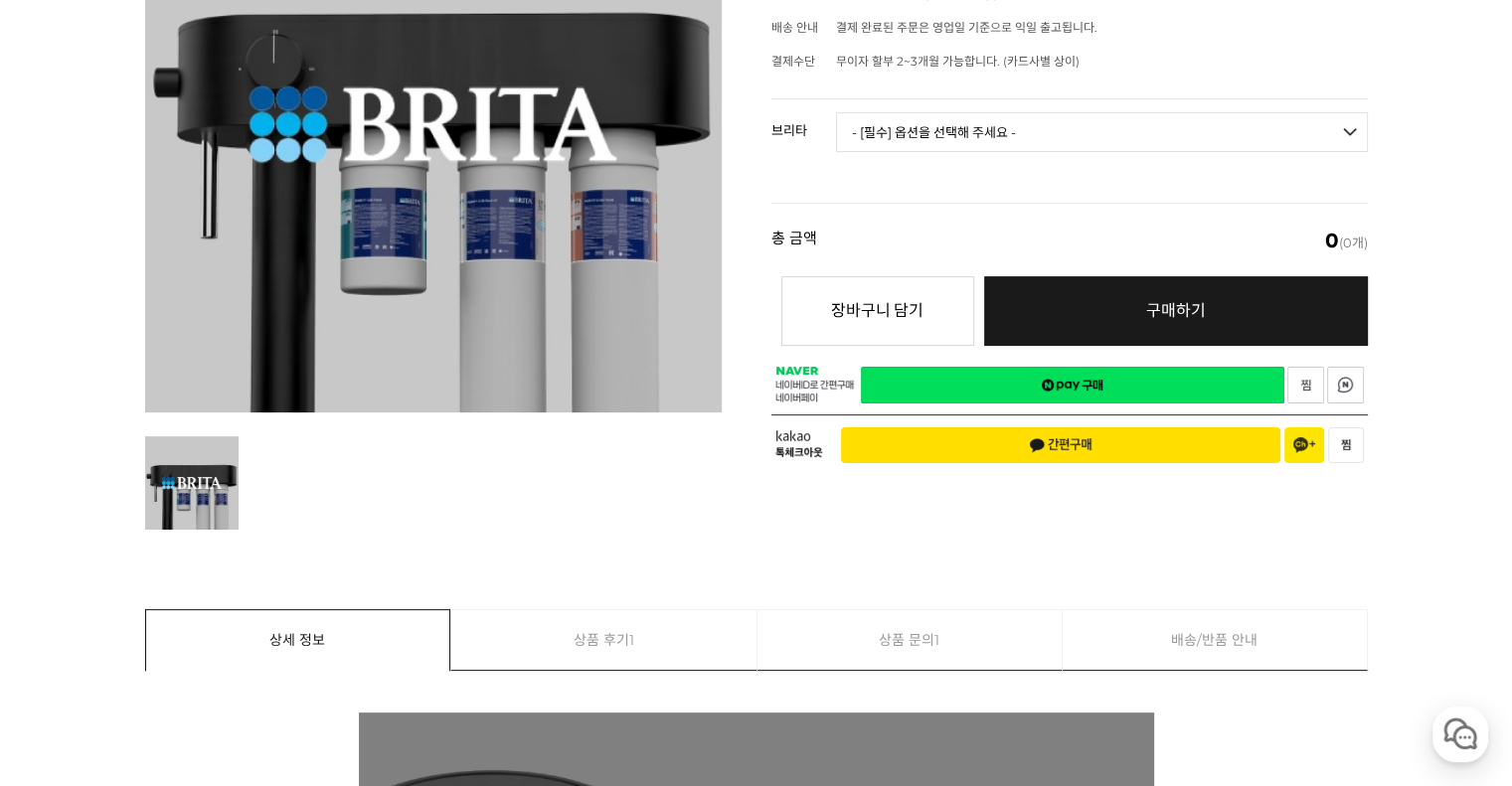scroll, scrollTop: 159, scrollLeft: 0, axis: vertical 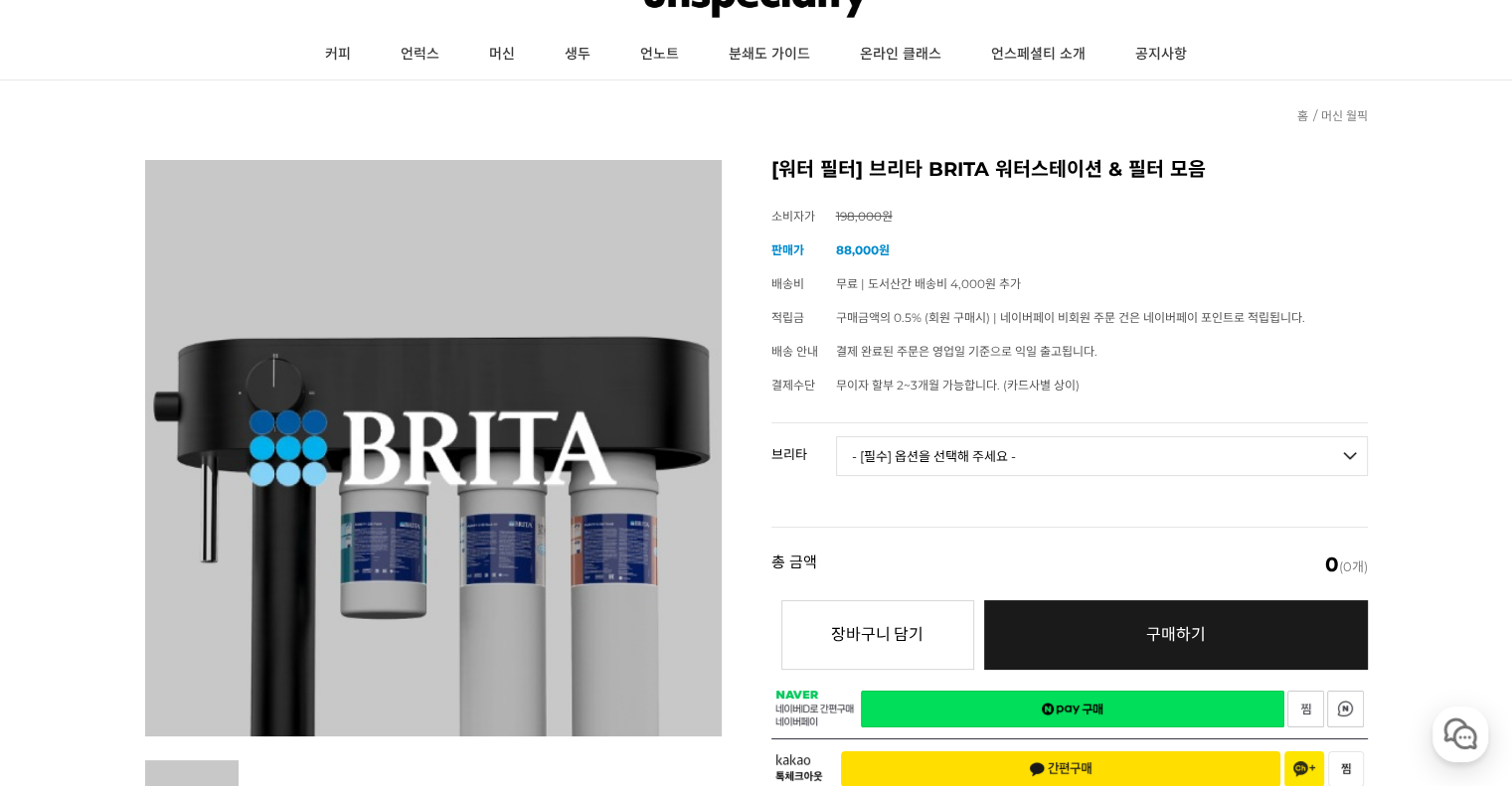 click on "- [필수] 옵션을 선택해 주세요 - ------------------- 카본 필터 C50 수소 필터 C150 나트륨 필터 C150 필터 헤드 Purity C Head (바이패스 30%고정) 필터 헤드 Purity C Head (바이패스 0~70% 조정) 워터스테이션 Ver.2 워터체커" at bounding box center (1101, 456) 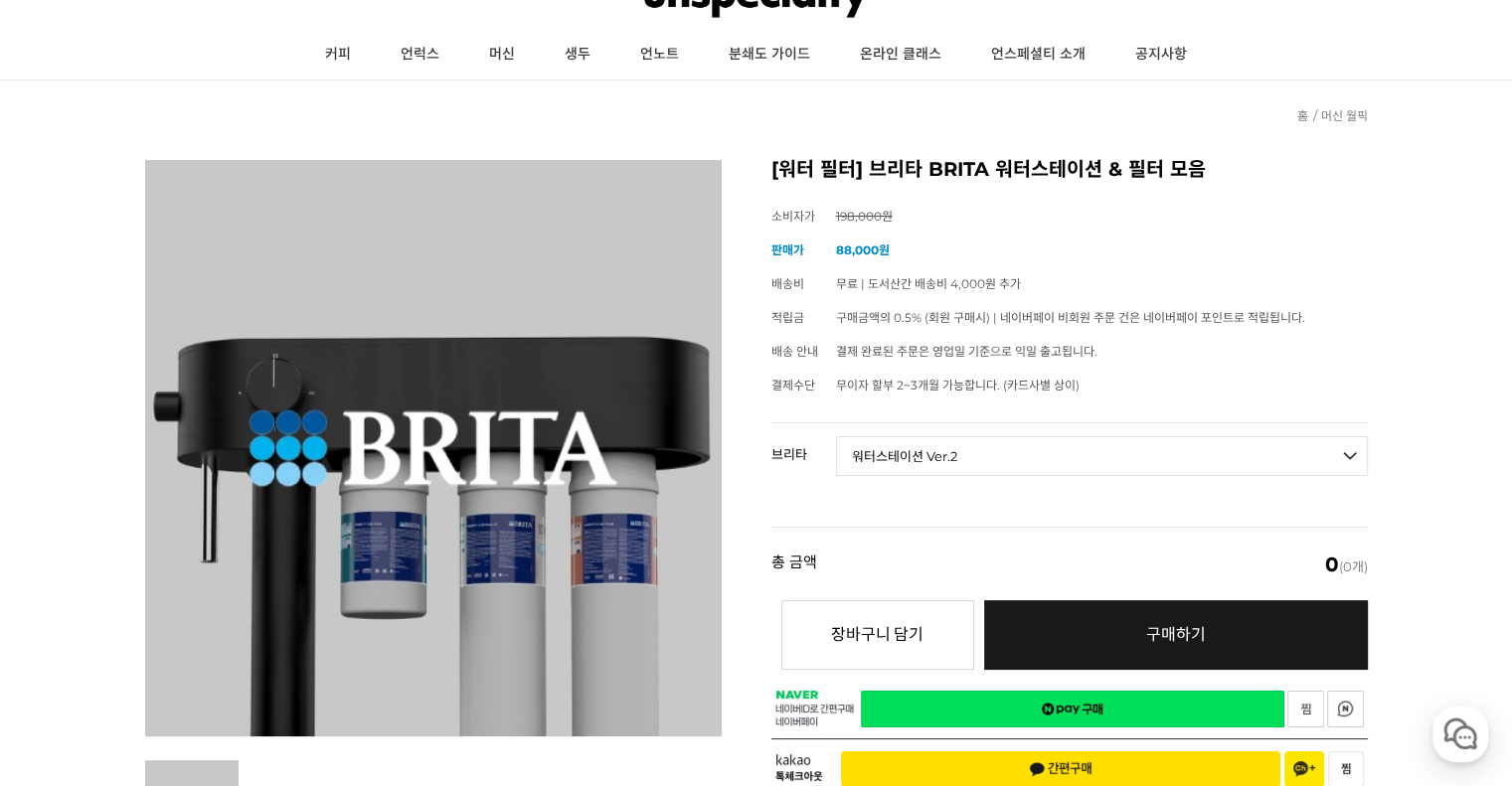 click on "- [필수] 옵션을 선택해 주세요 - ------------------- 카본 필터 C50 수소 필터 C150 나트륨 필터 C150 필터 헤드 Purity C Head (바이패스 30%고정) 필터 헤드 Purity C Head (바이패스 0~70% 조정) 워터스테이션 Ver.2 워터체커" at bounding box center [1101, 456] 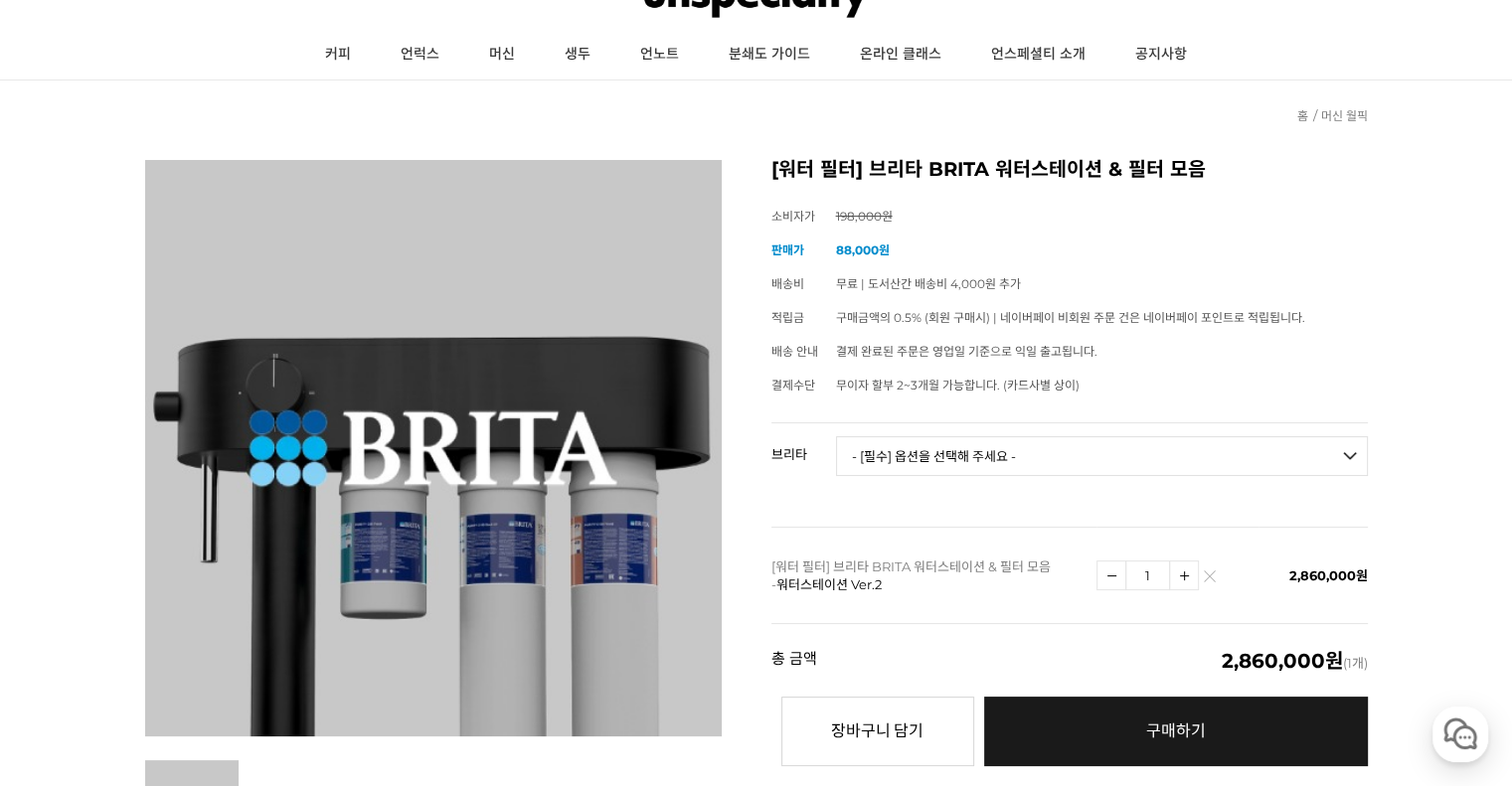 drag, startPoint x: 887, startPoint y: 505, endPoint x: 891, endPoint y: 492, distance: 13.601471 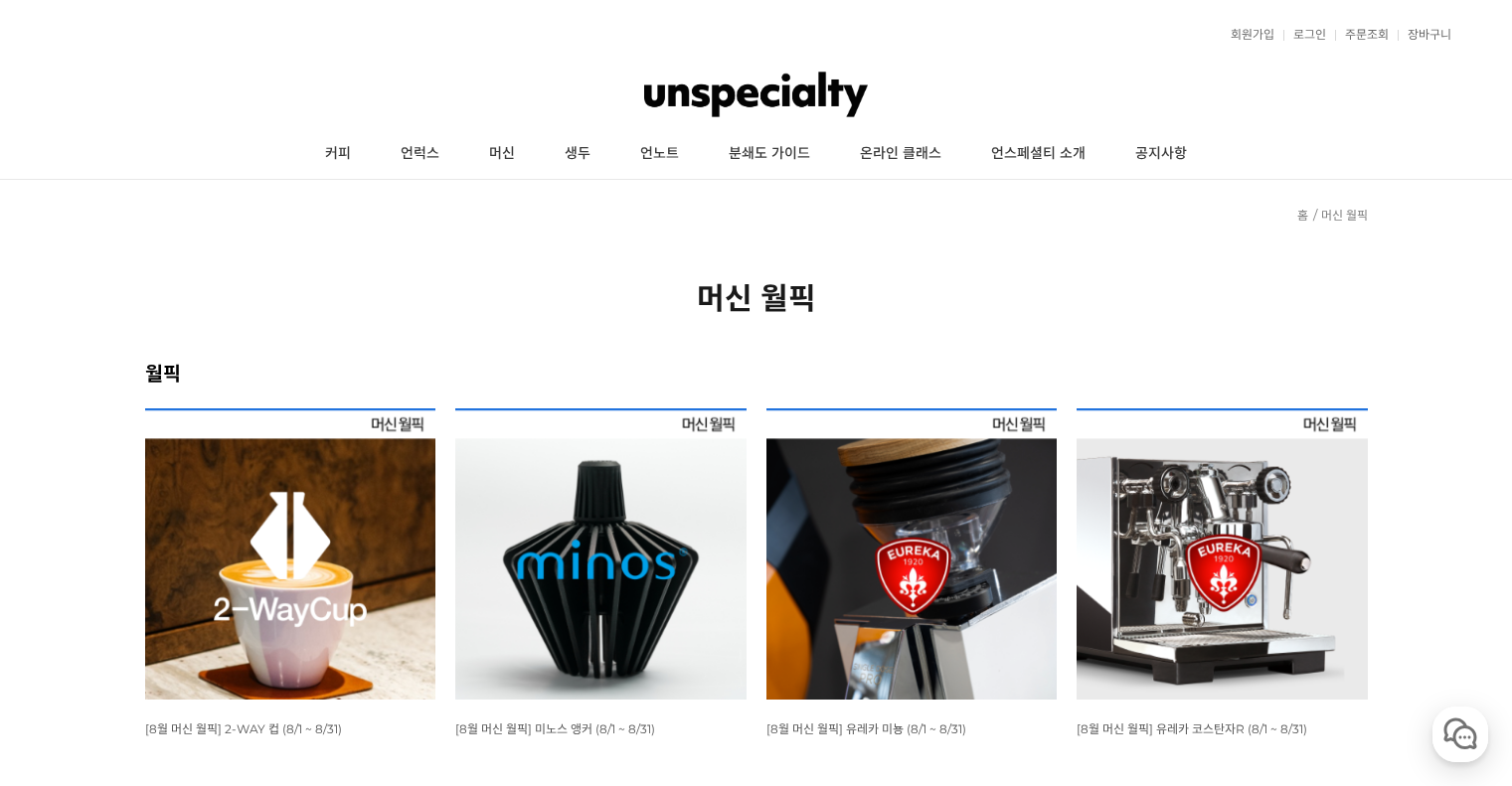 scroll, scrollTop: 1391, scrollLeft: 0, axis: vertical 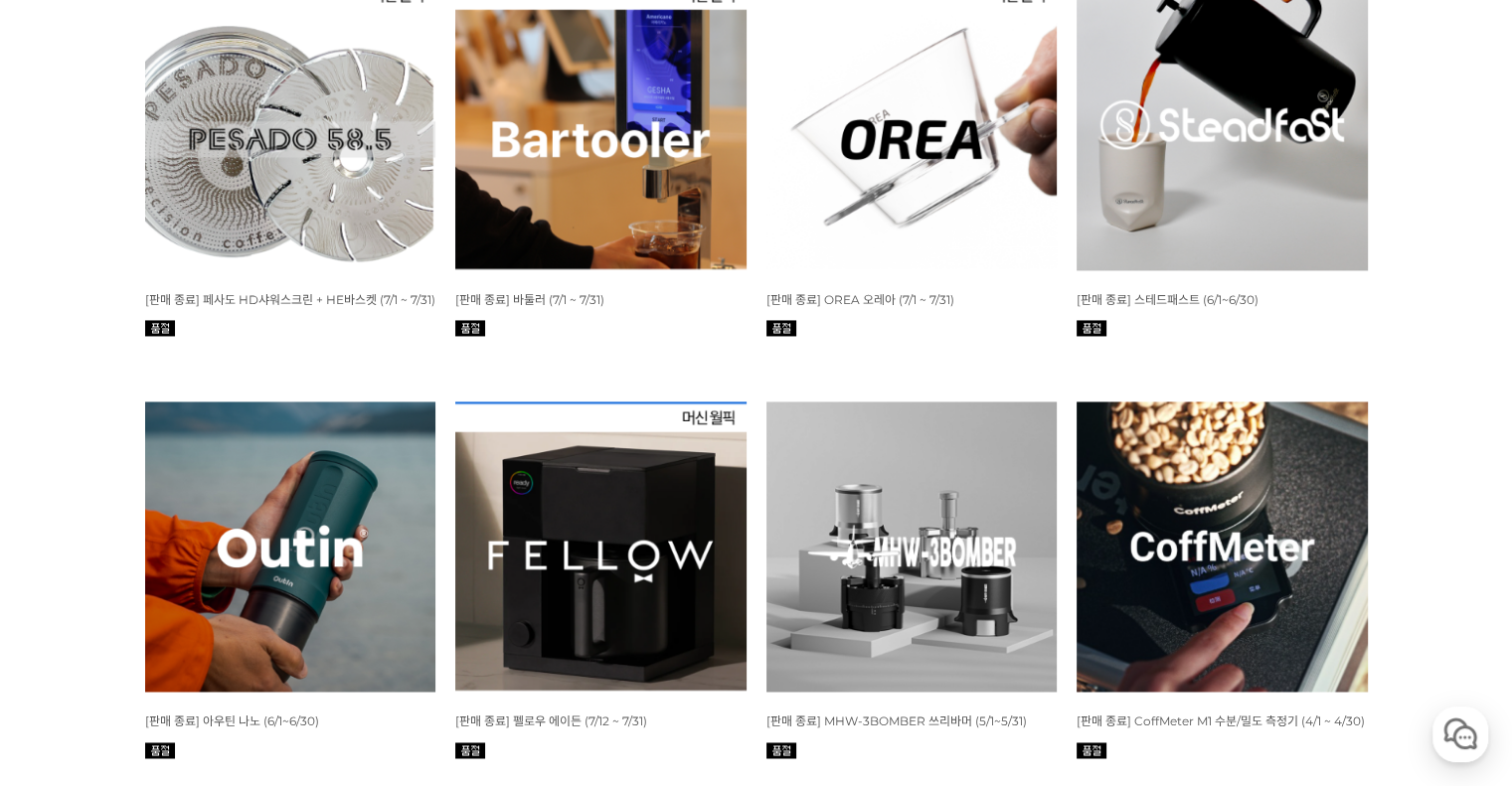 click at bounding box center (600, 124) 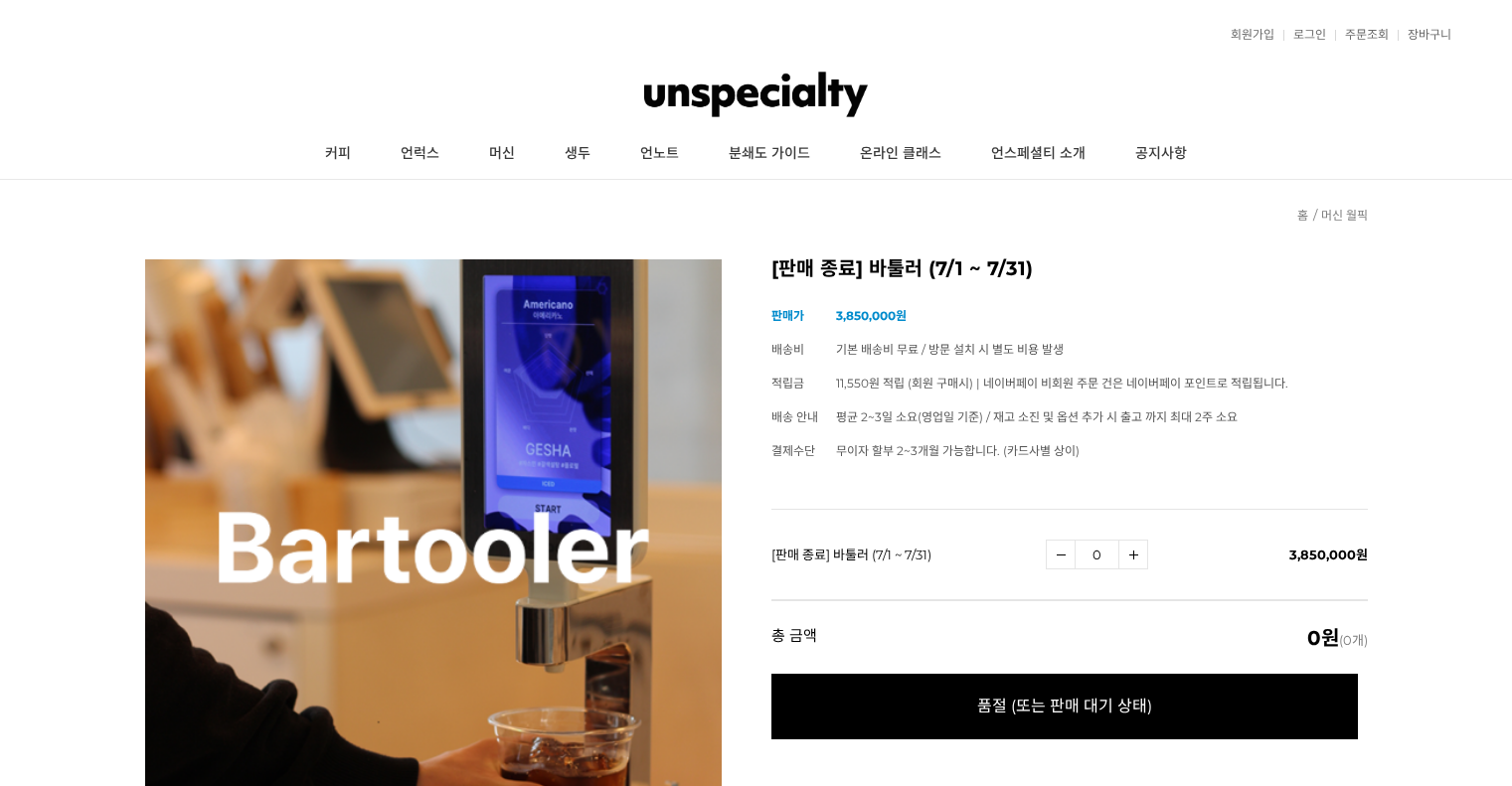 scroll, scrollTop: 0, scrollLeft: 0, axis: both 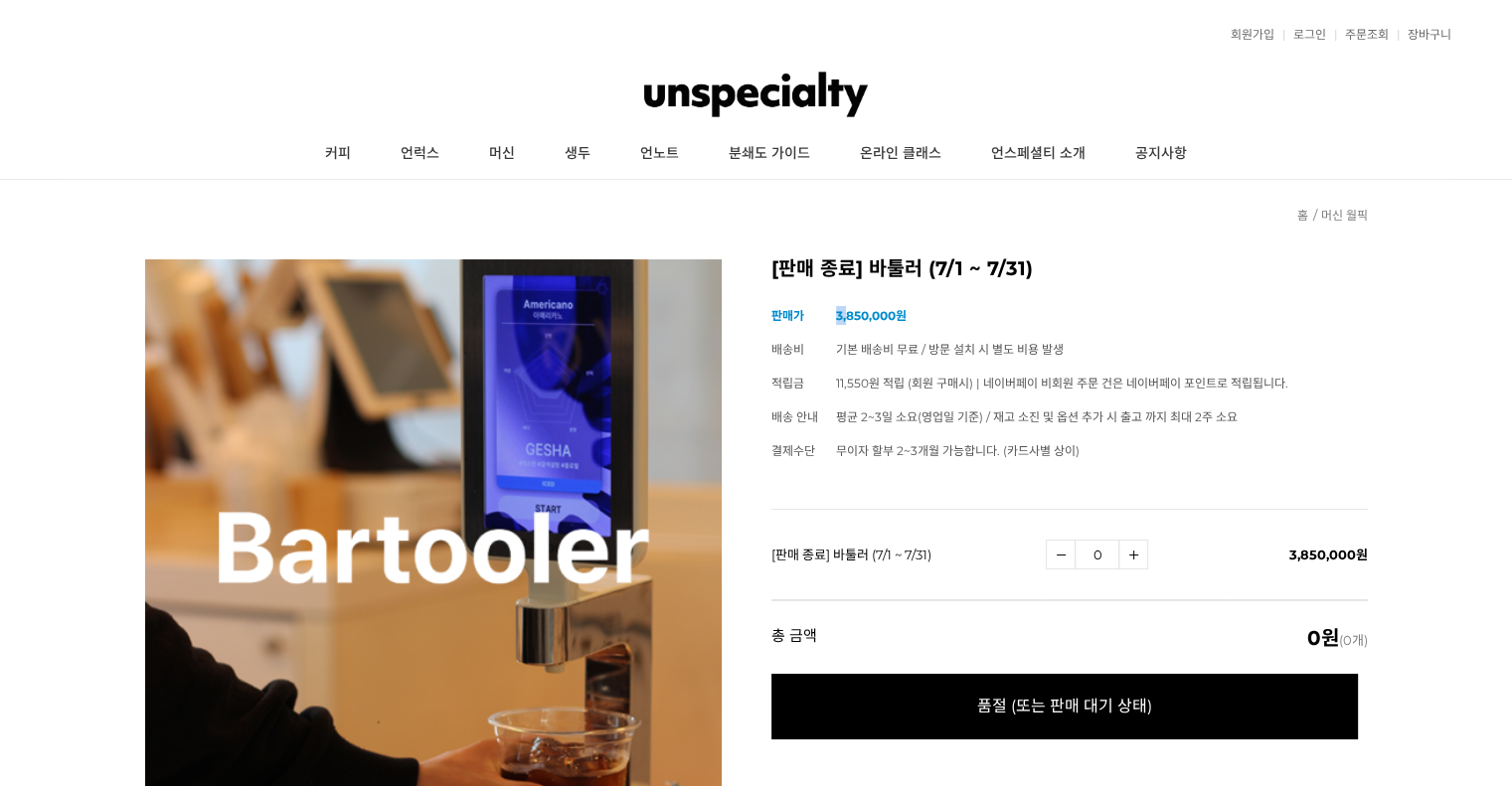 drag, startPoint x: 846, startPoint y: 327, endPoint x: 832, endPoint y: 331, distance: 14.56022 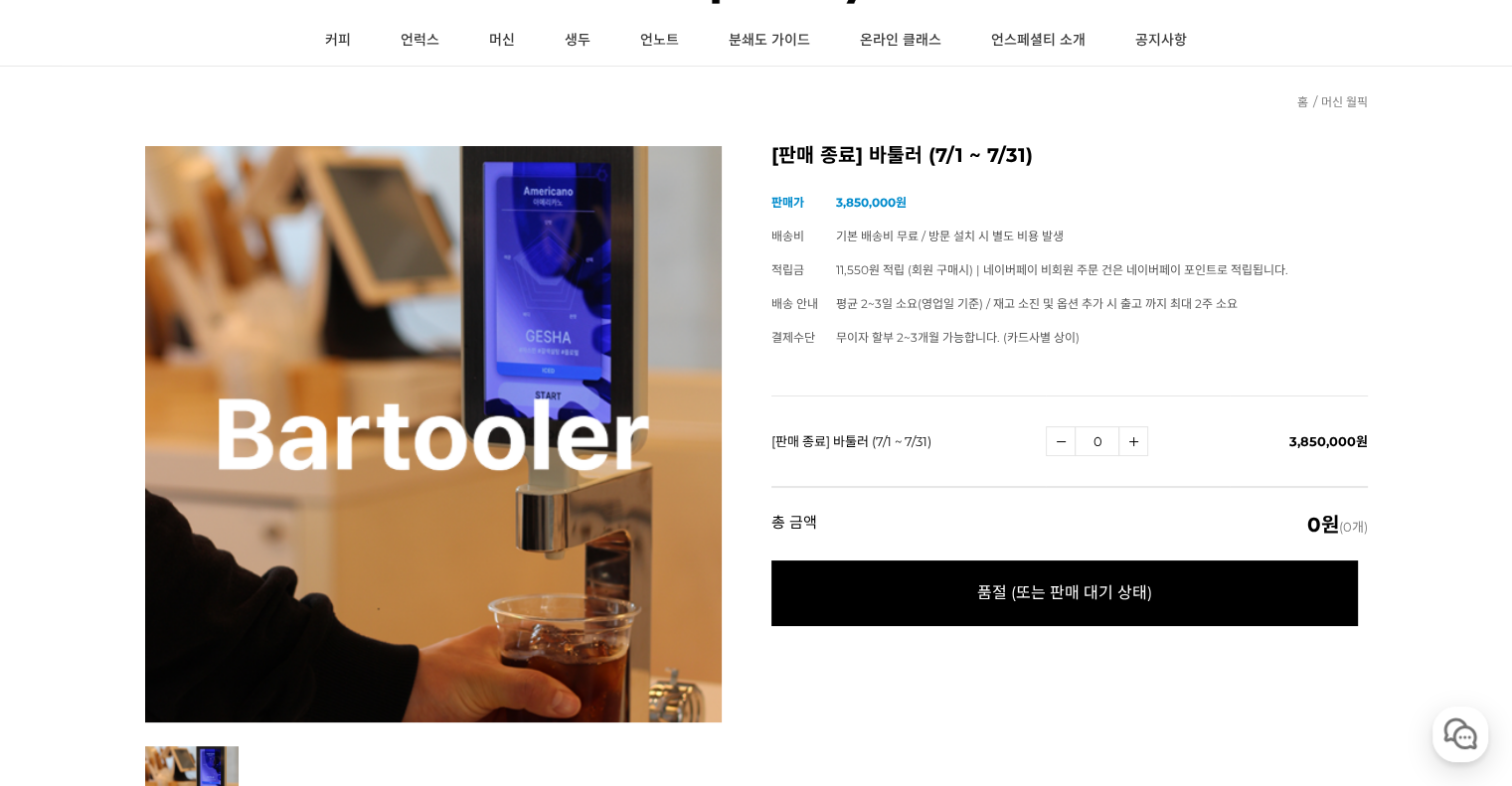 scroll, scrollTop: 199, scrollLeft: 0, axis: vertical 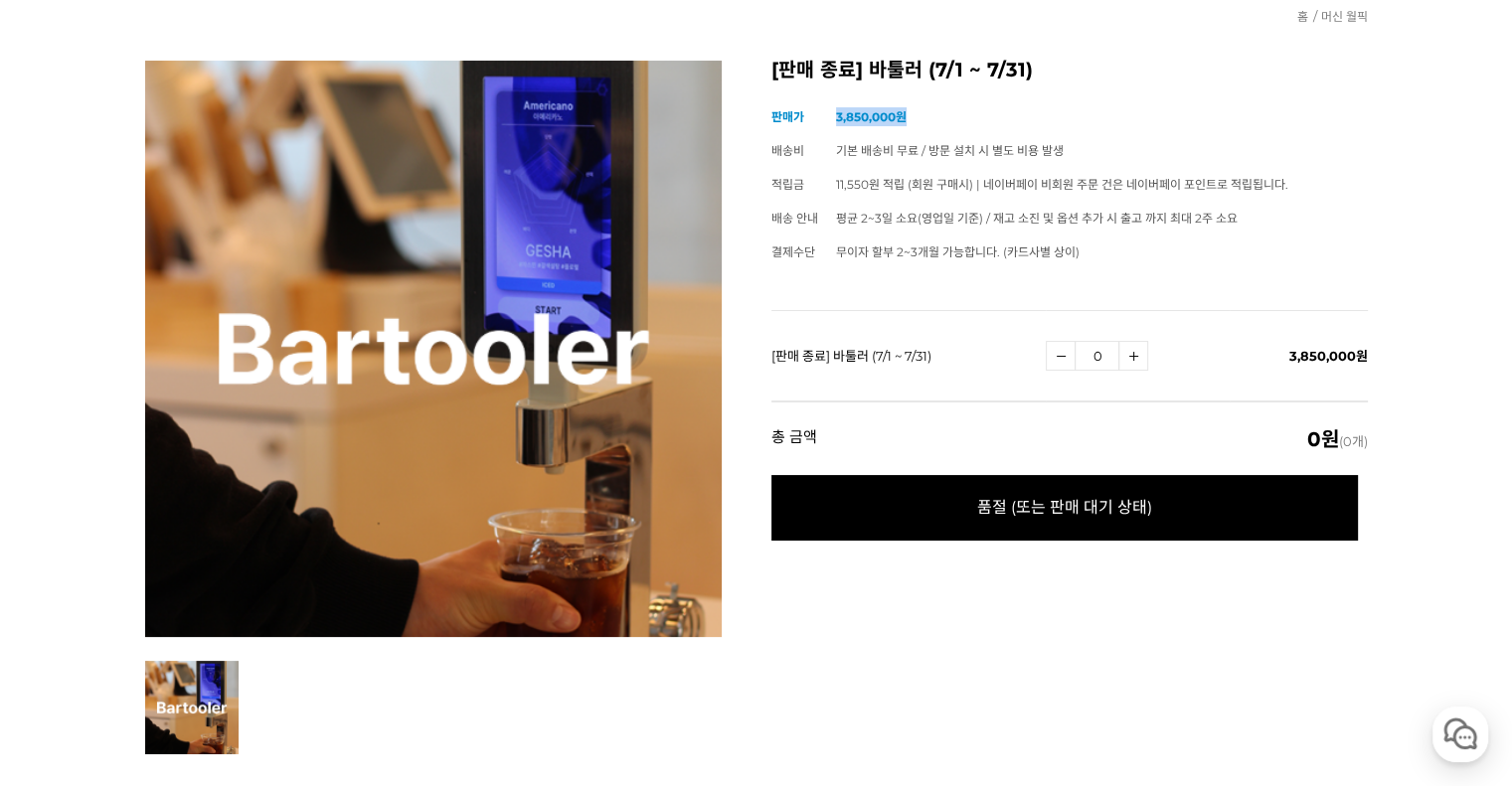 drag, startPoint x: 818, startPoint y: 126, endPoint x: 804, endPoint y: 126, distance: 14 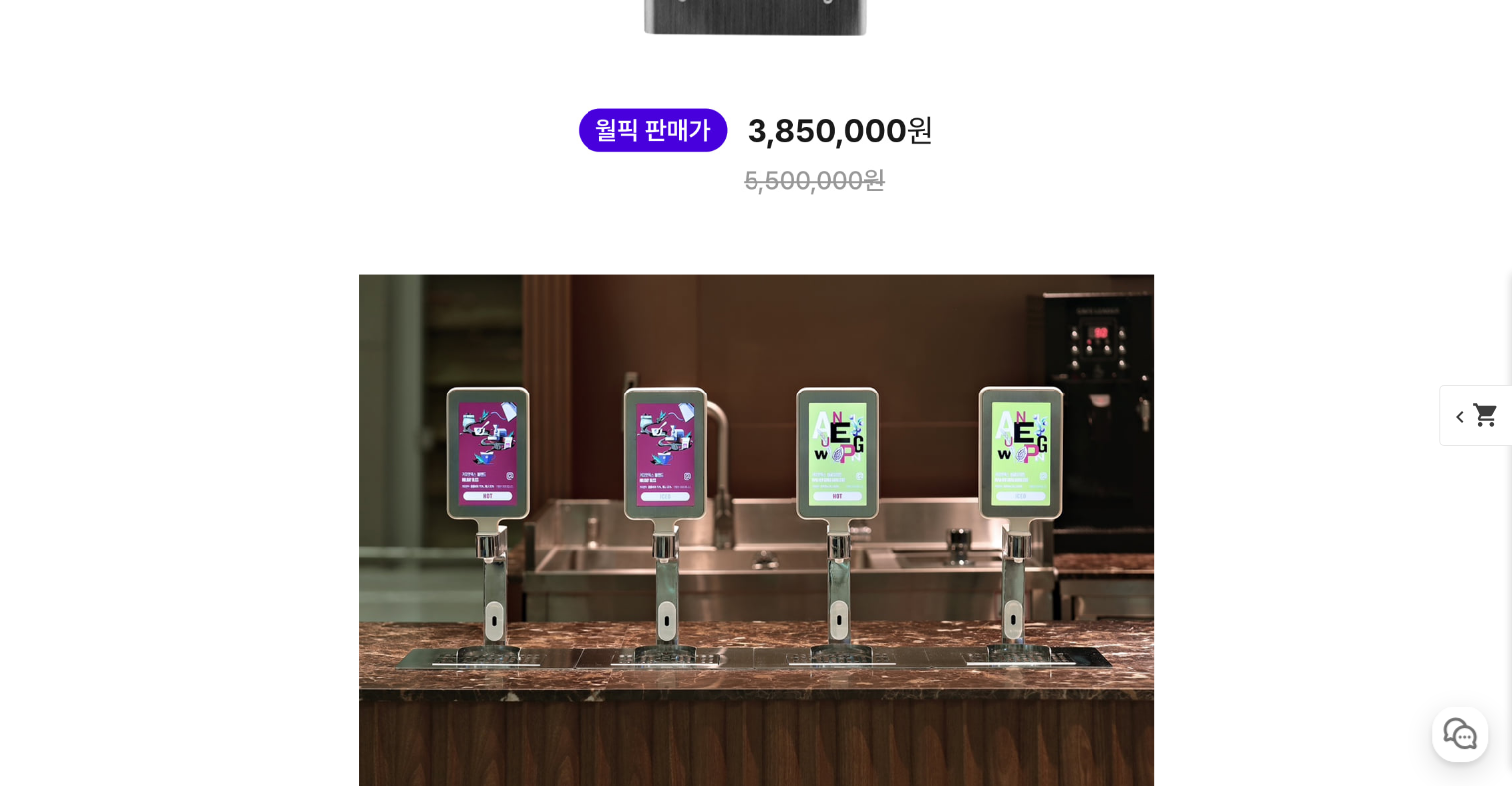 scroll, scrollTop: 3975, scrollLeft: 0, axis: vertical 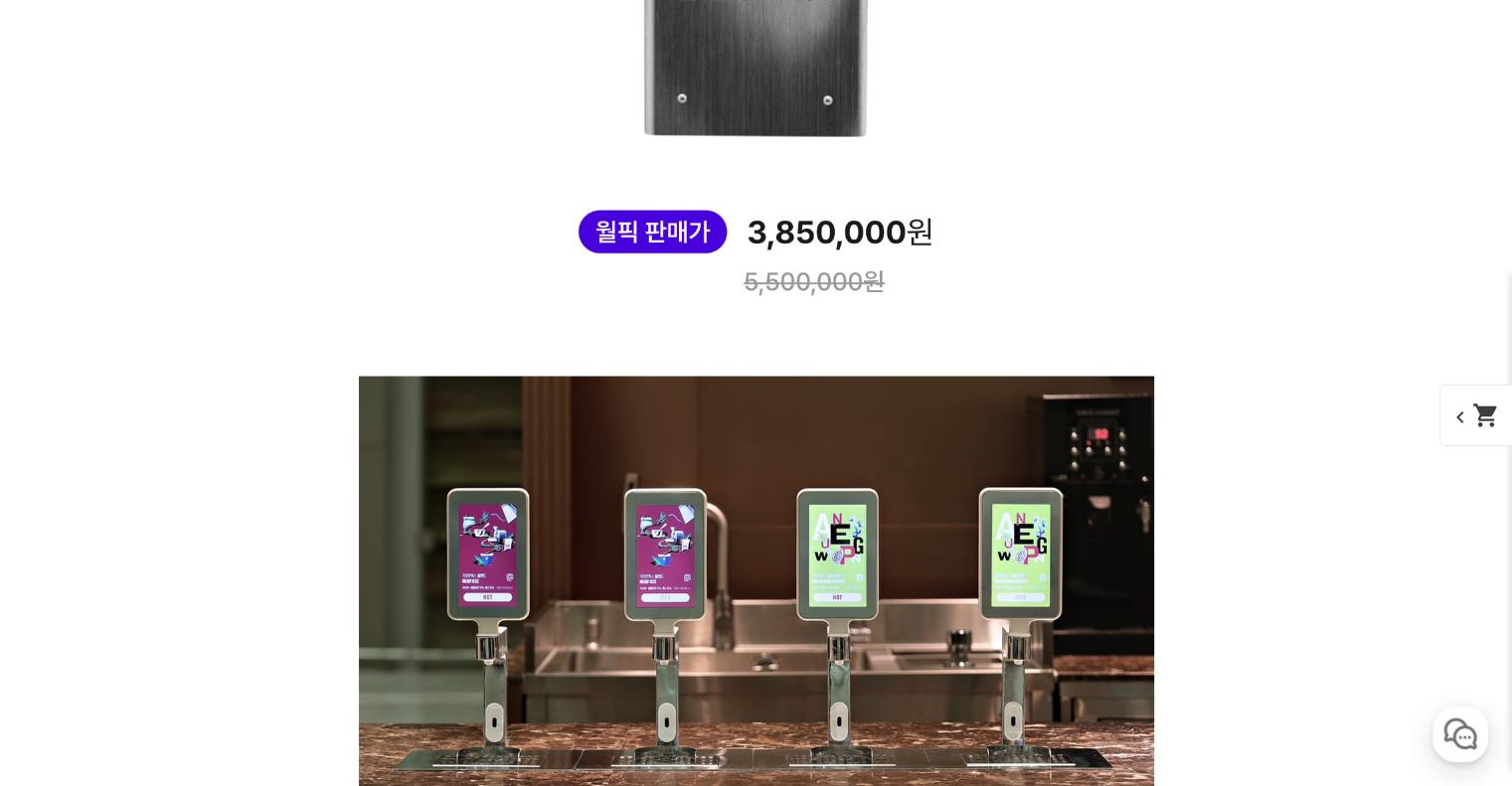 click at bounding box center (756, -1017) 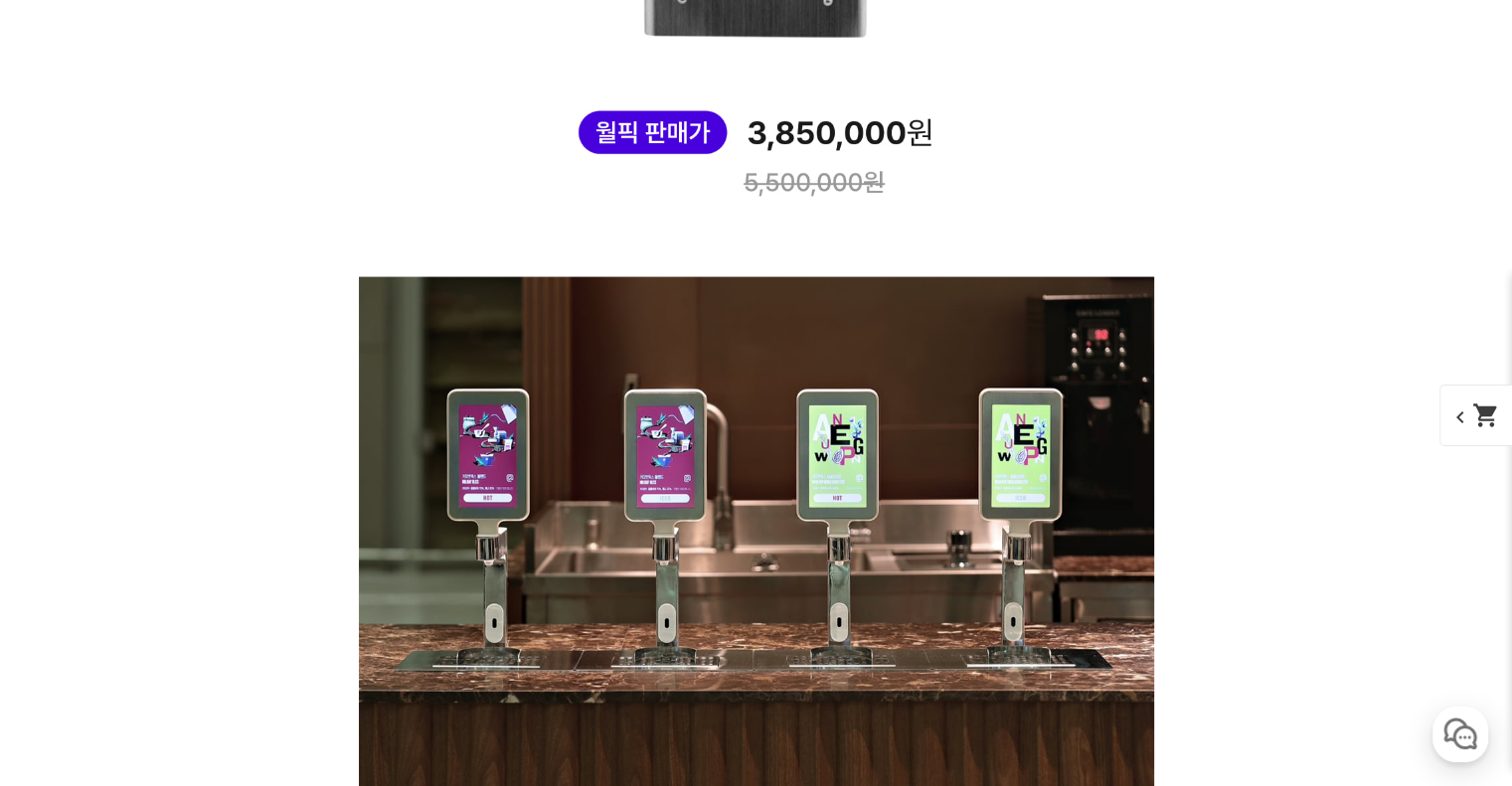scroll, scrollTop: 3975, scrollLeft: 0, axis: vertical 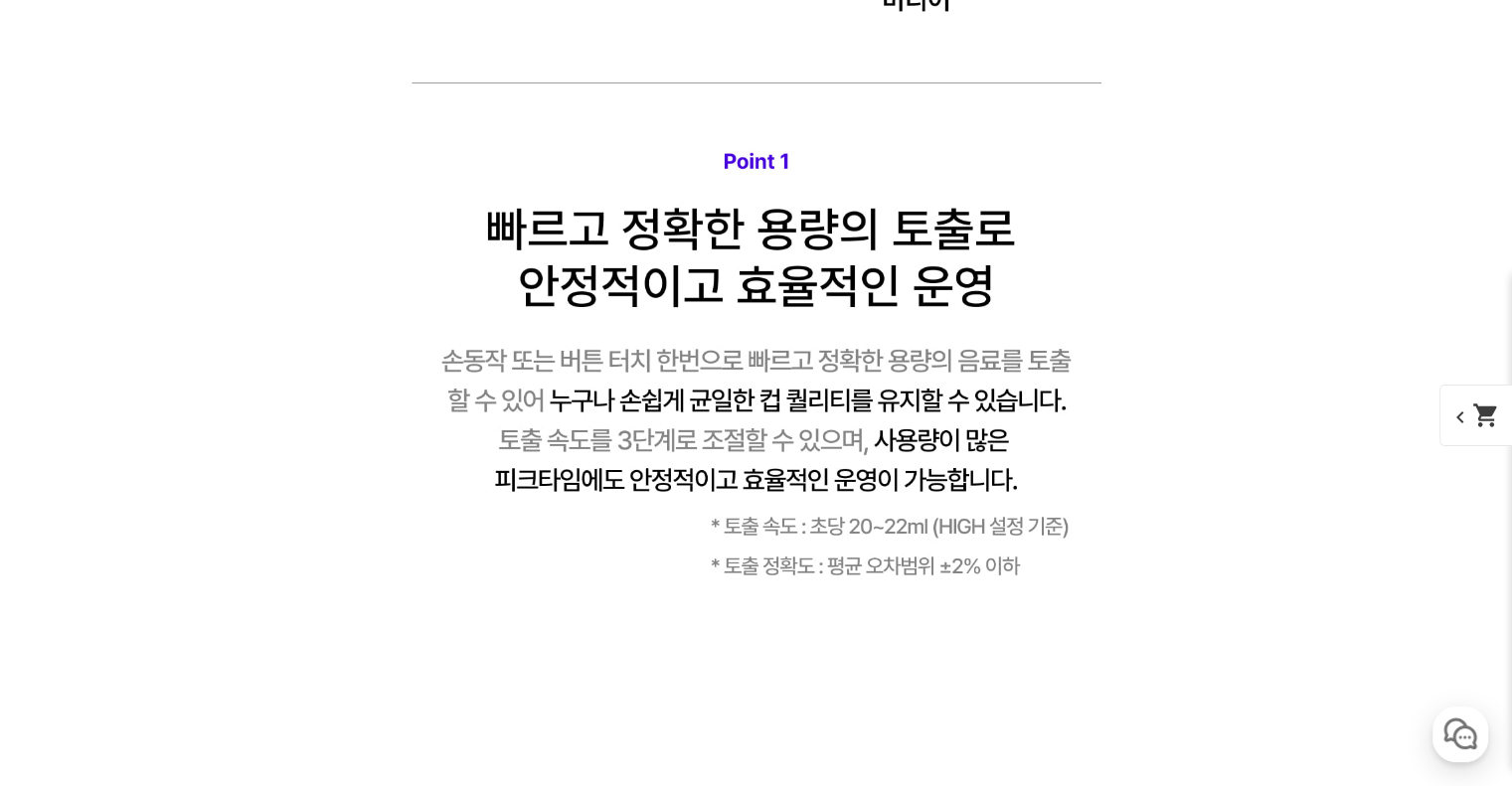 drag, startPoint x: 961, startPoint y: 631, endPoint x: 131, endPoint y: 234, distance: 920.05924 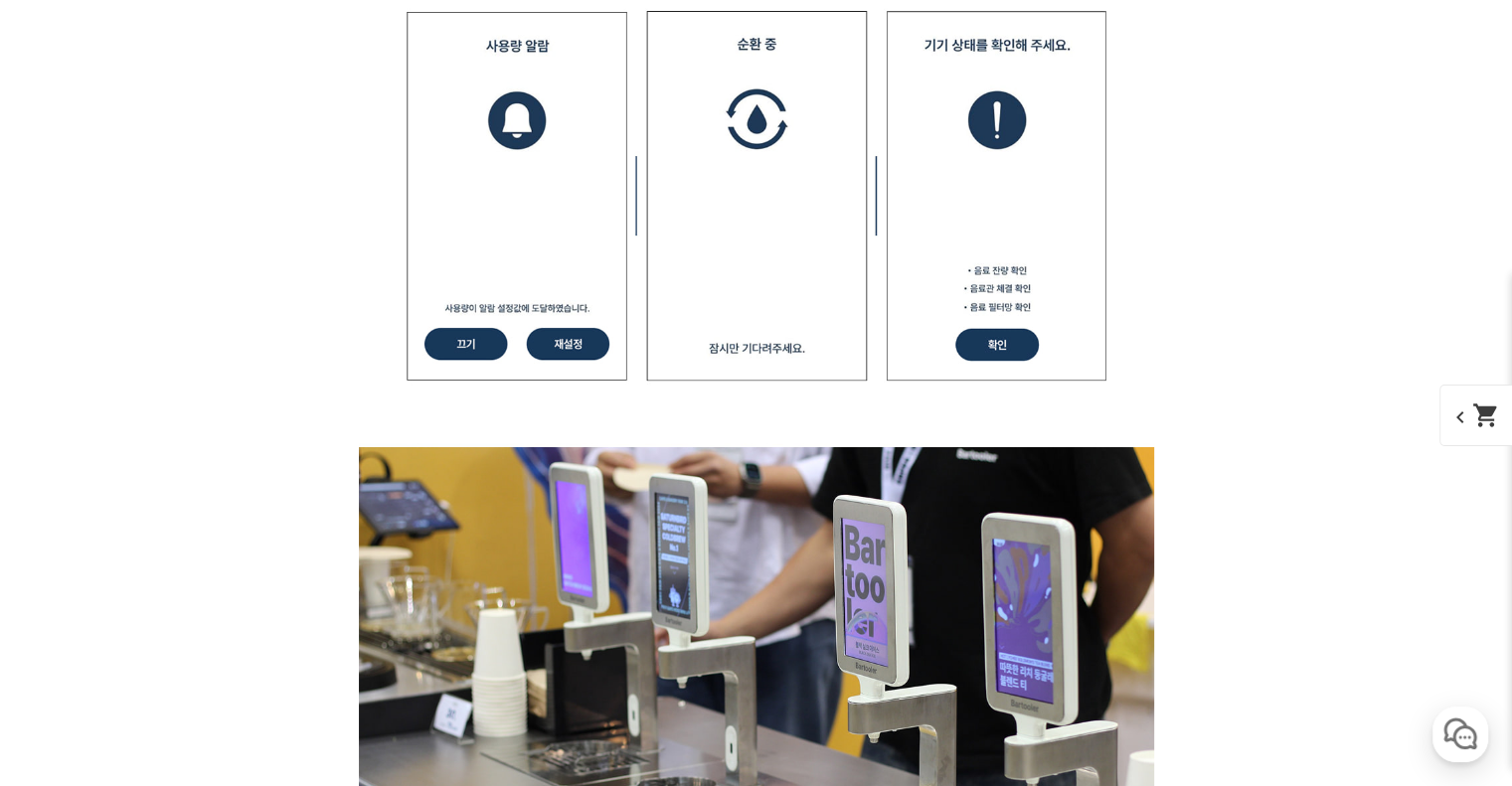scroll, scrollTop: 7254, scrollLeft: 0, axis: vertical 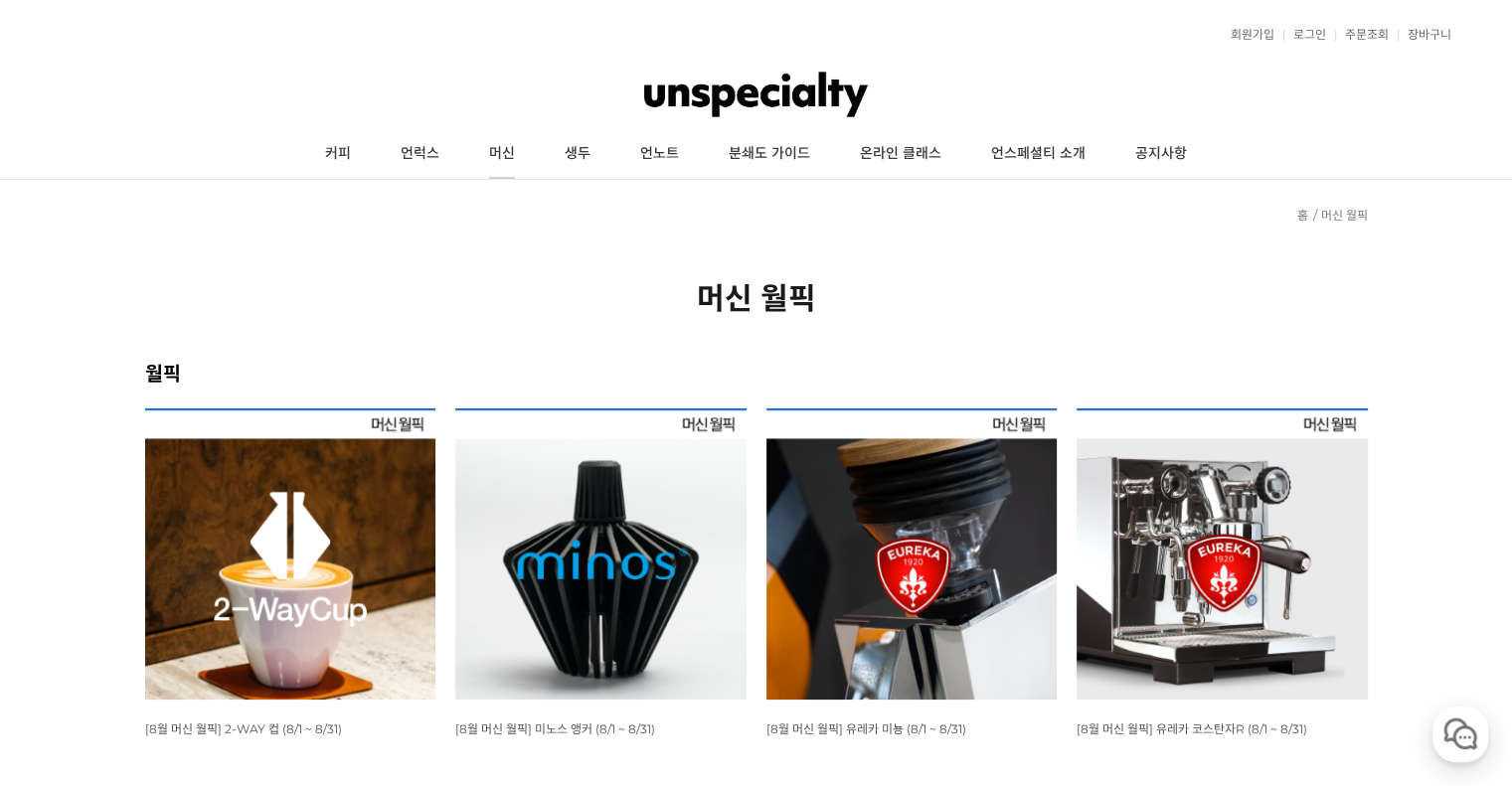 click on "머신" at bounding box center [502, 154] 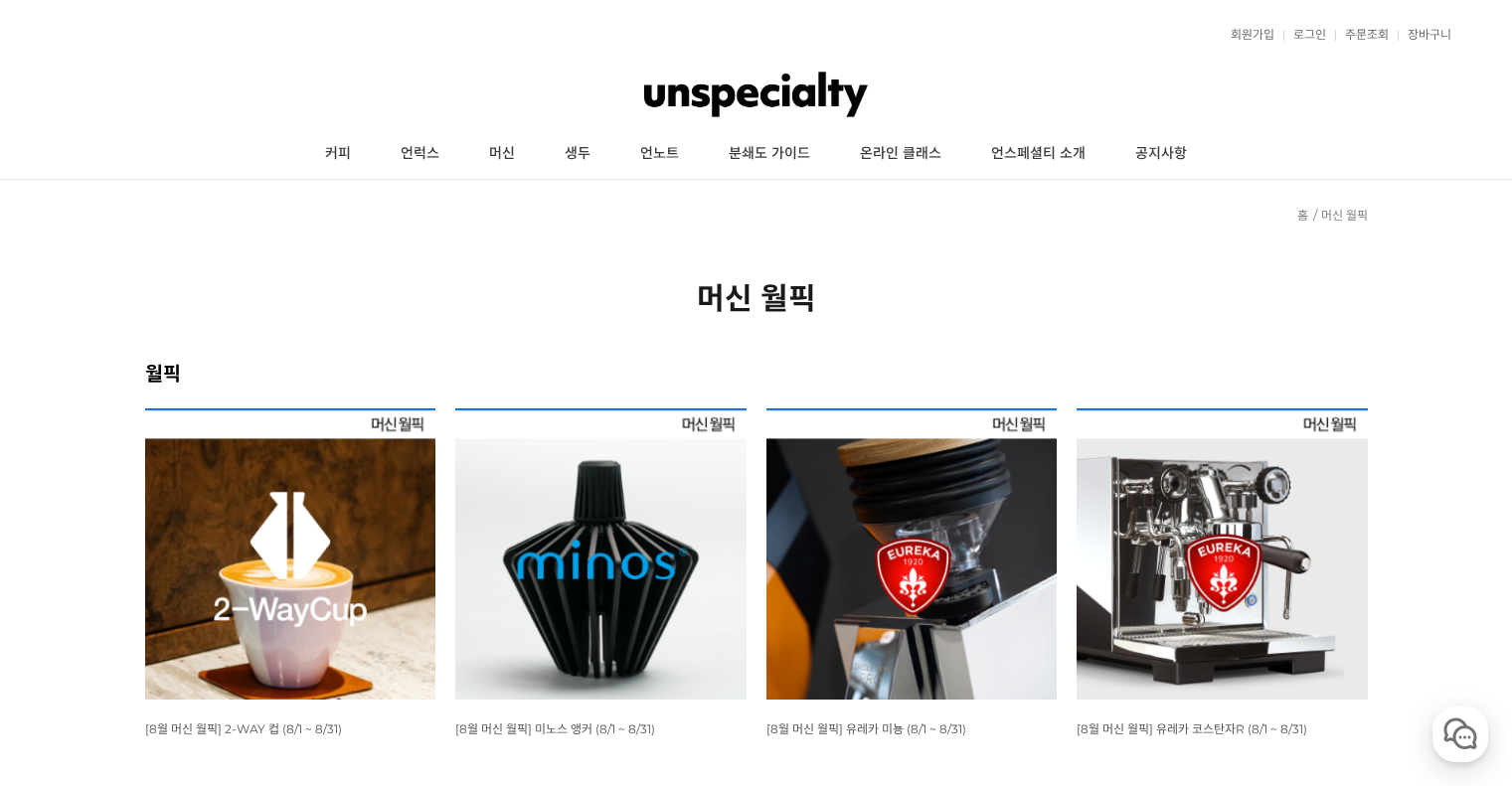 scroll, scrollTop: 0, scrollLeft: 0, axis: both 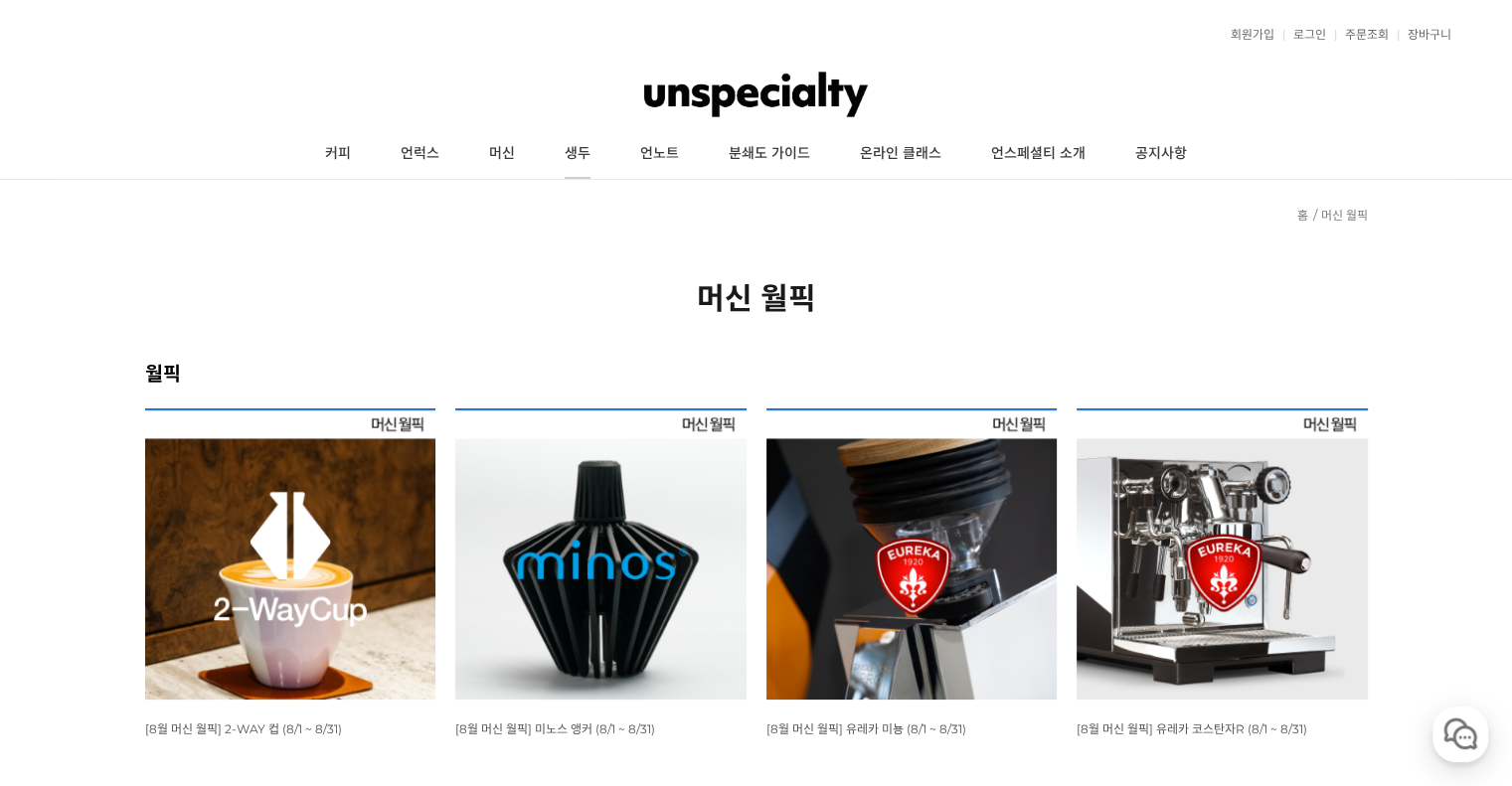 click on "생두" at bounding box center (578, 154) 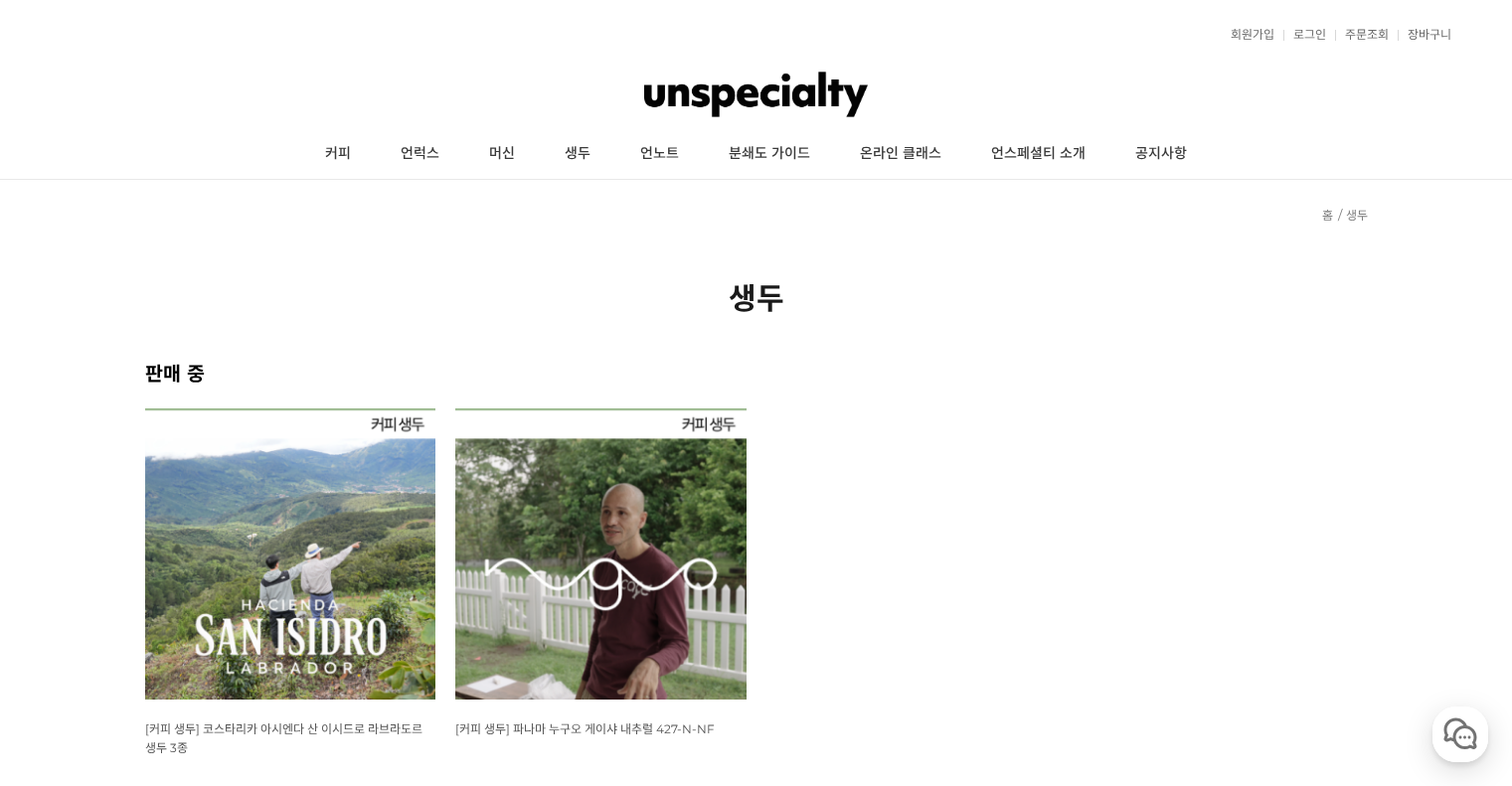 scroll, scrollTop: 0, scrollLeft: 0, axis: both 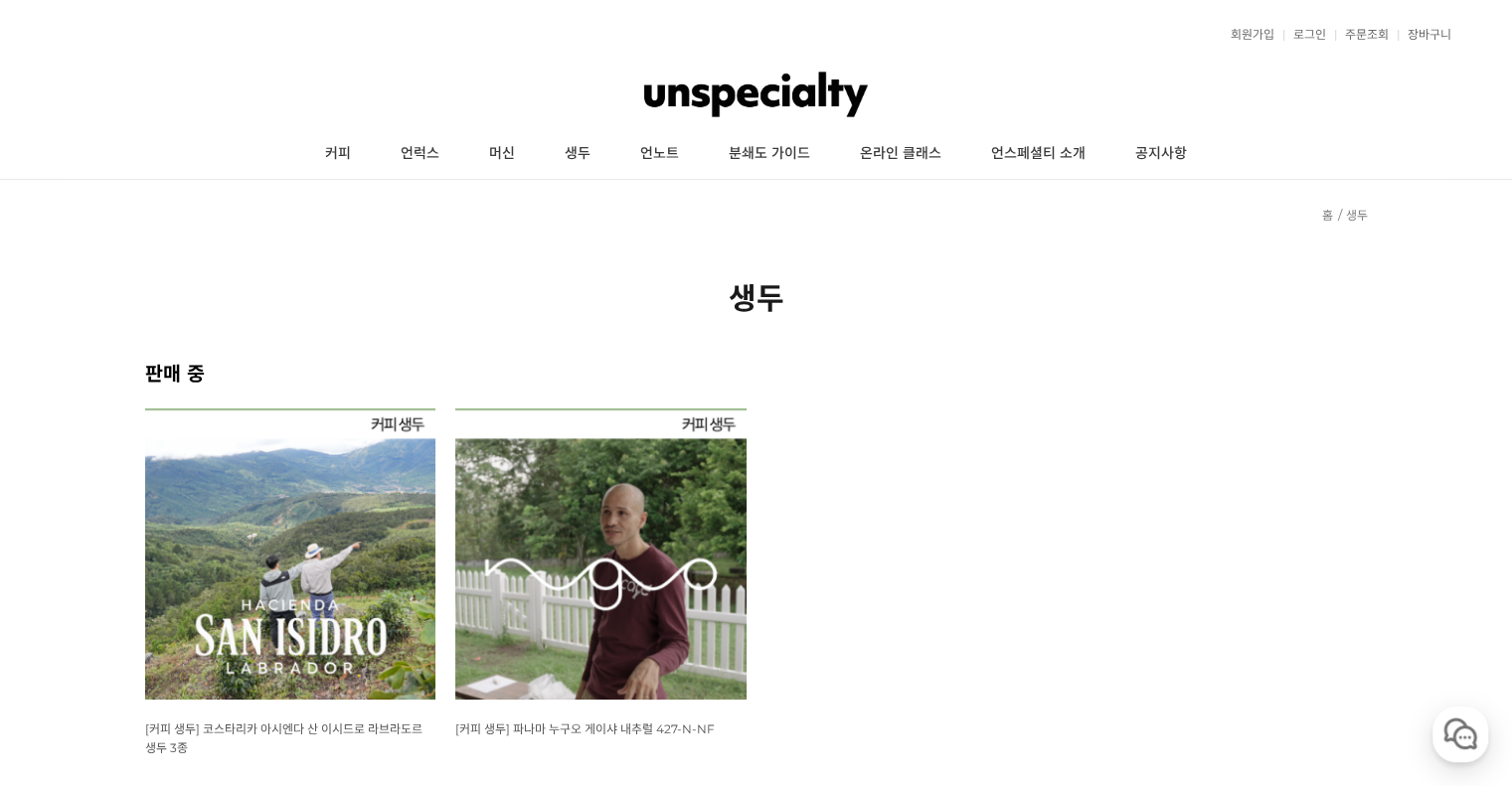 drag, startPoint x: 112, startPoint y: 345, endPoint x: 90, endPoint y: 94, distance: 251.9623 